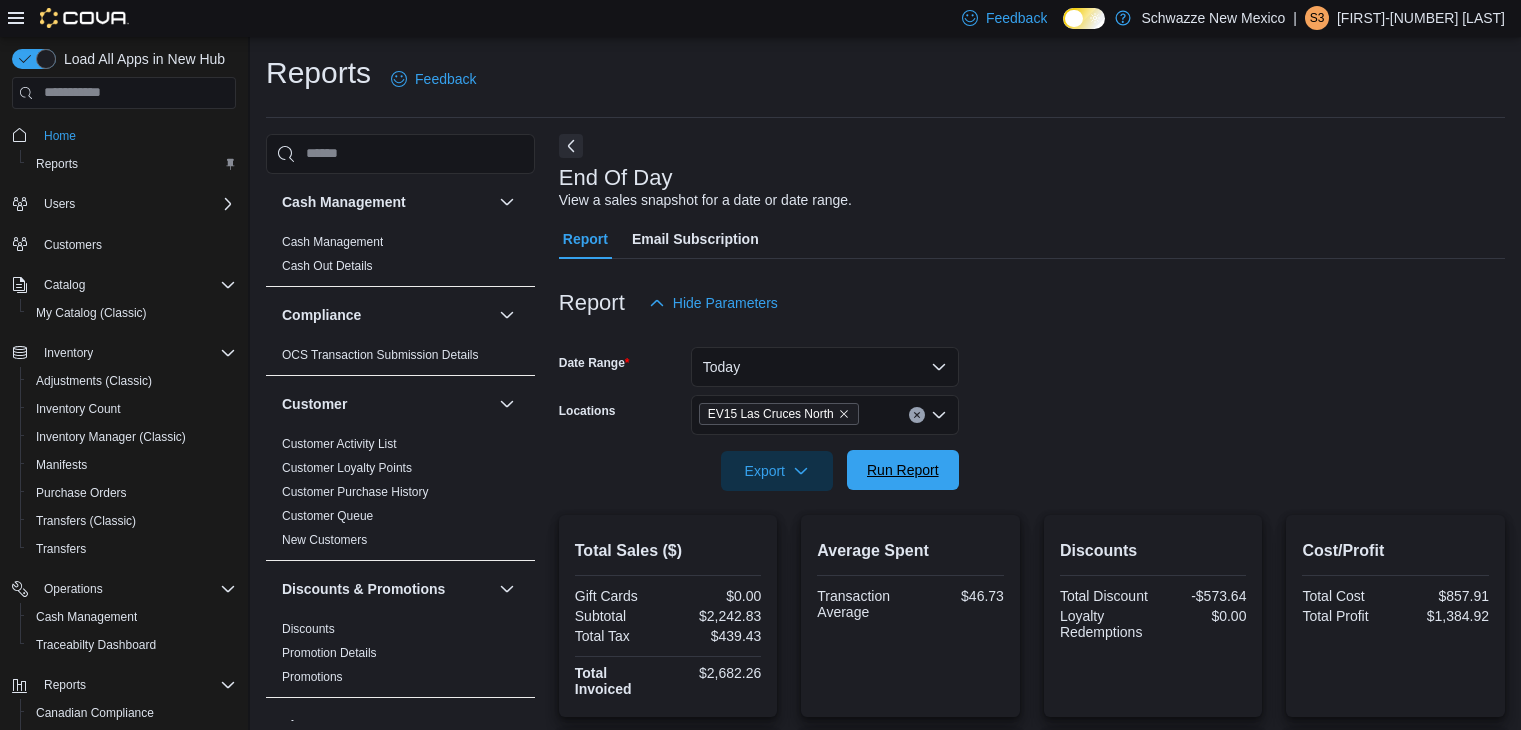 scroll, scrollTop: 36, scrollLeft: 0, axis: vertical 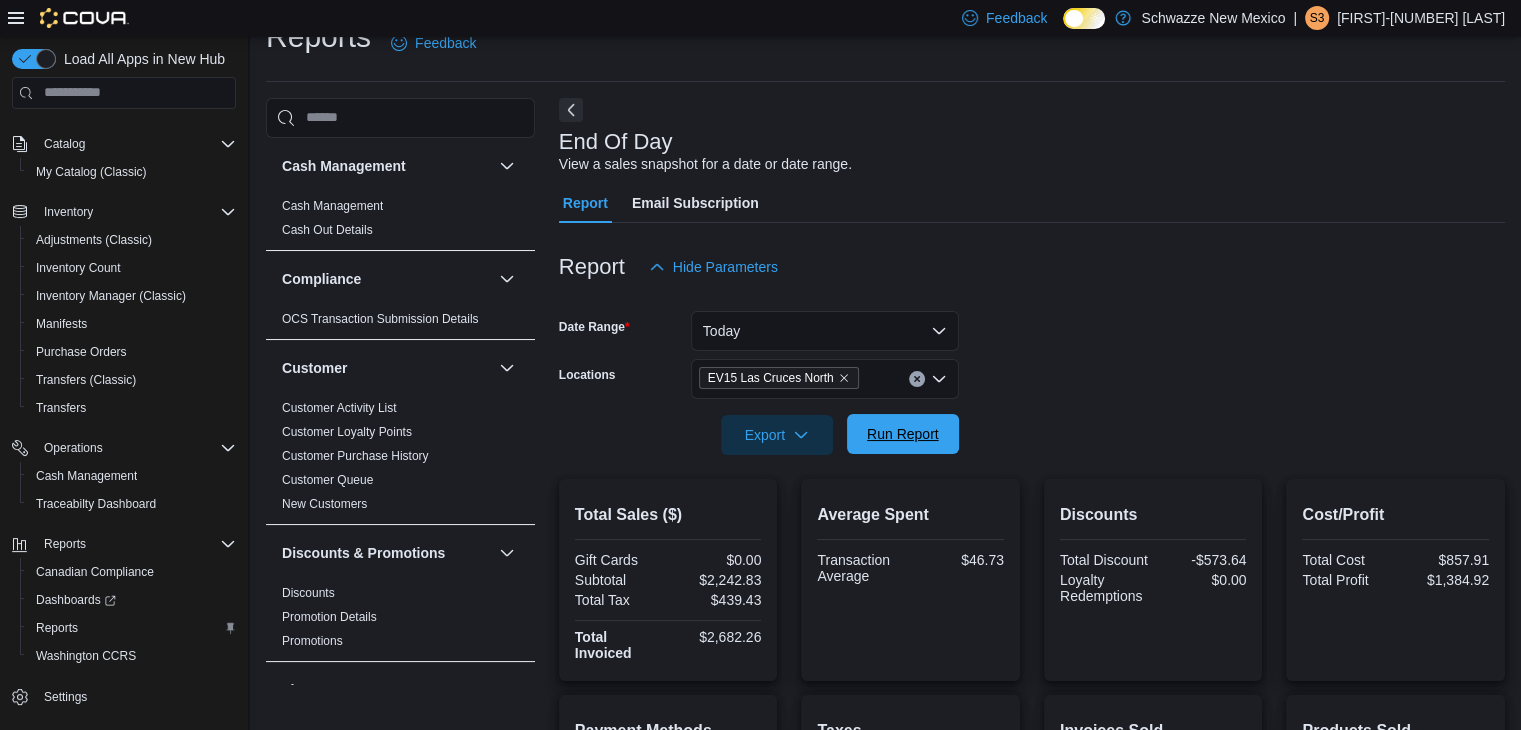 click on "Run Report" at bounding box center (903, 434) 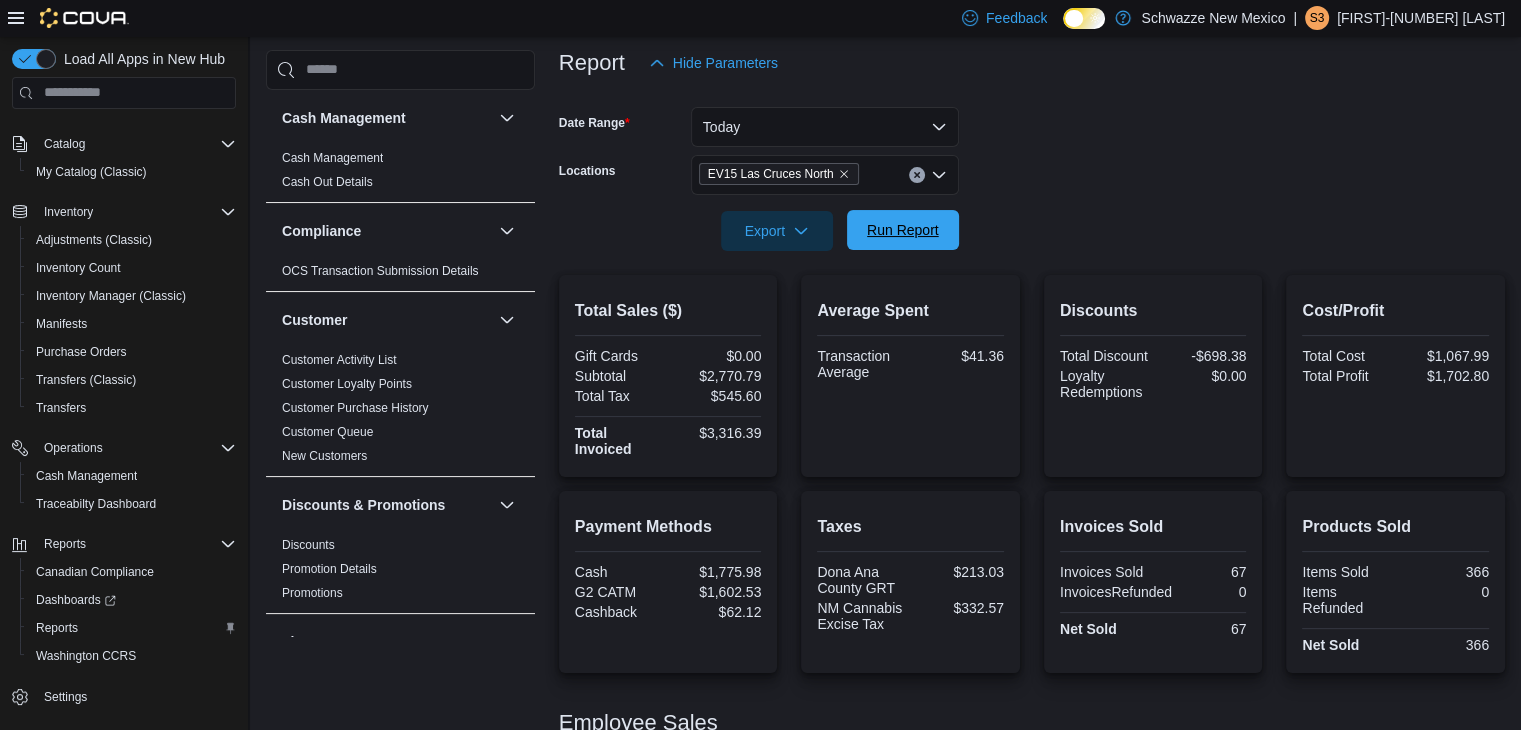 scroll, scrollTop: 240, scrollLeft: 0, axis: vertical 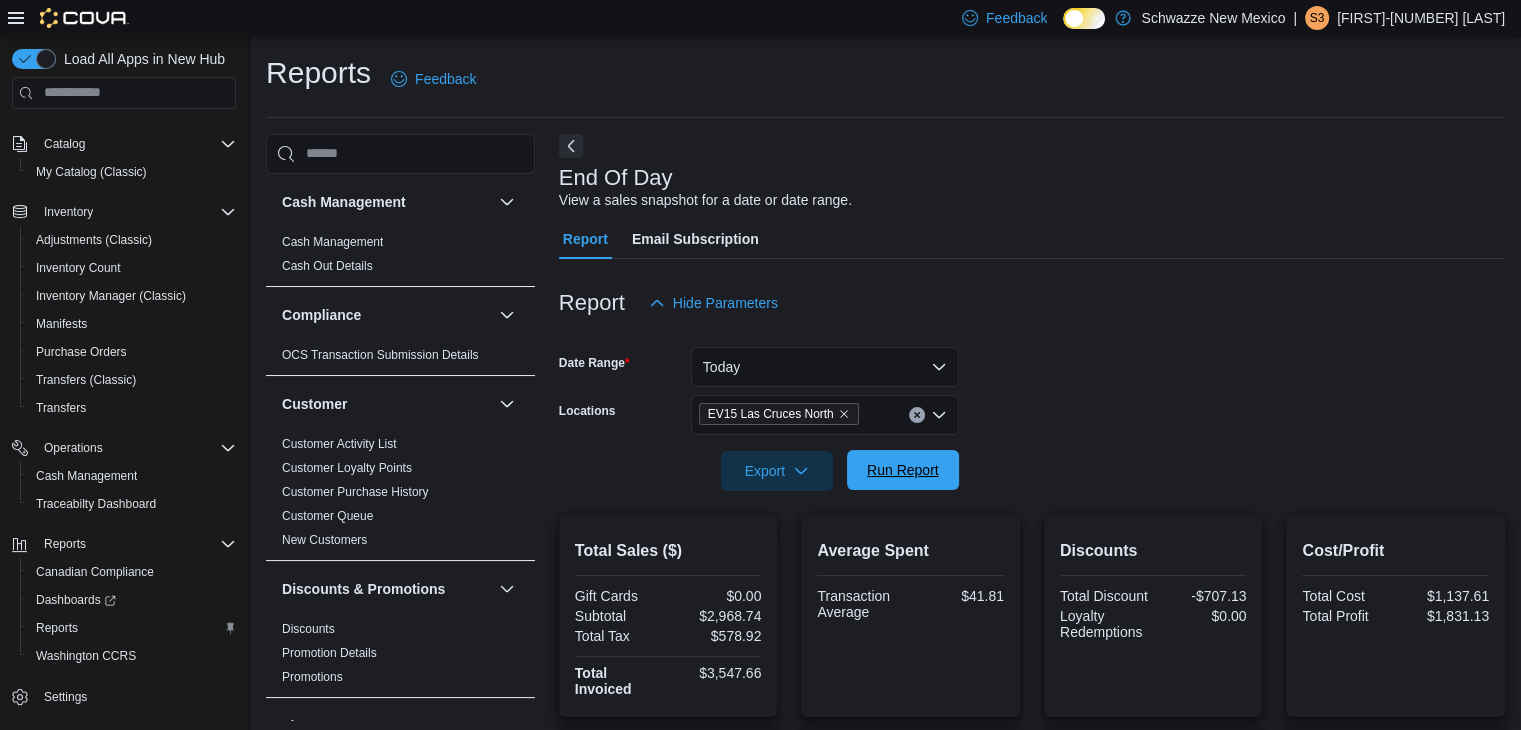 click on "Run Report" at bounding box center (903, 470) 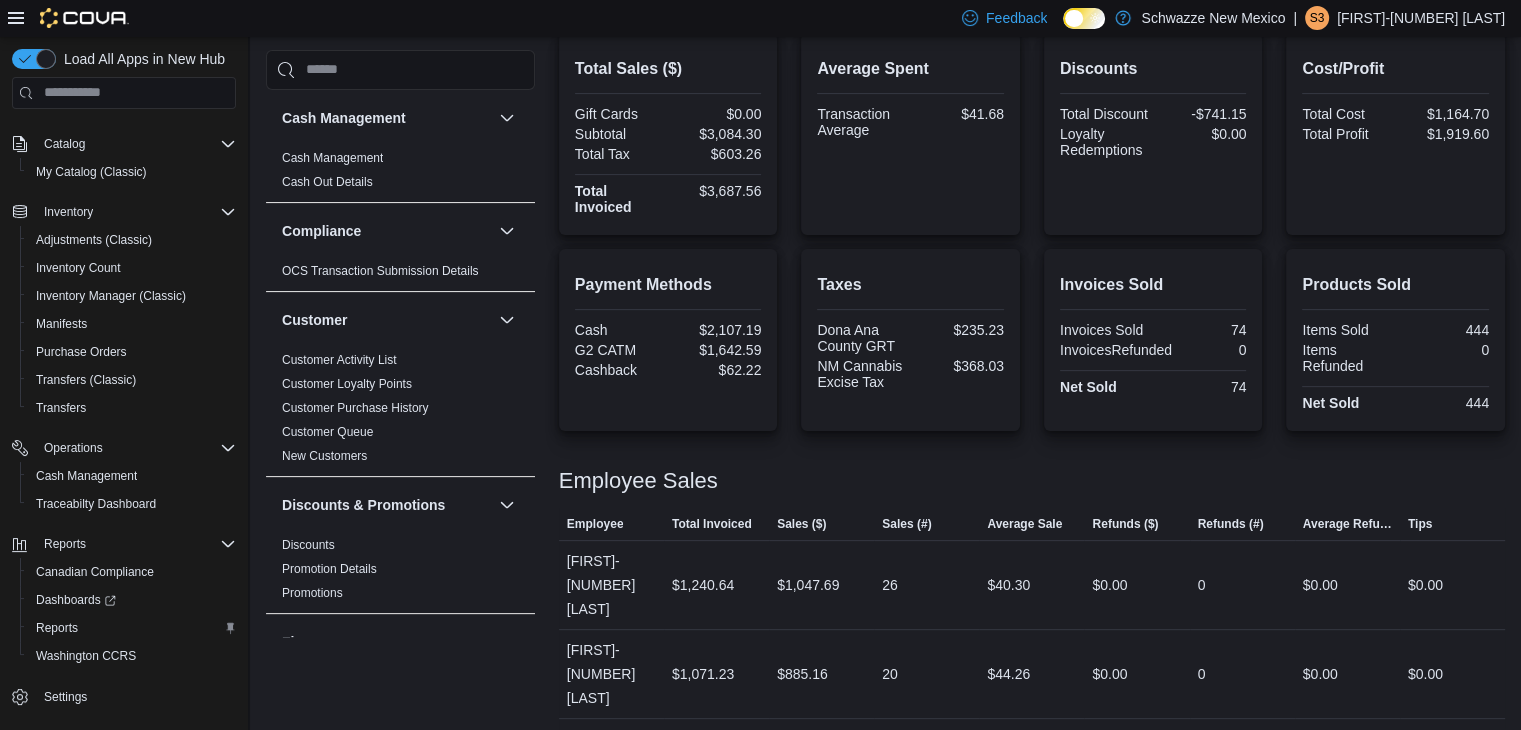 scroll, scrollTop: 568, scrollLeft: 0, axis: vertical 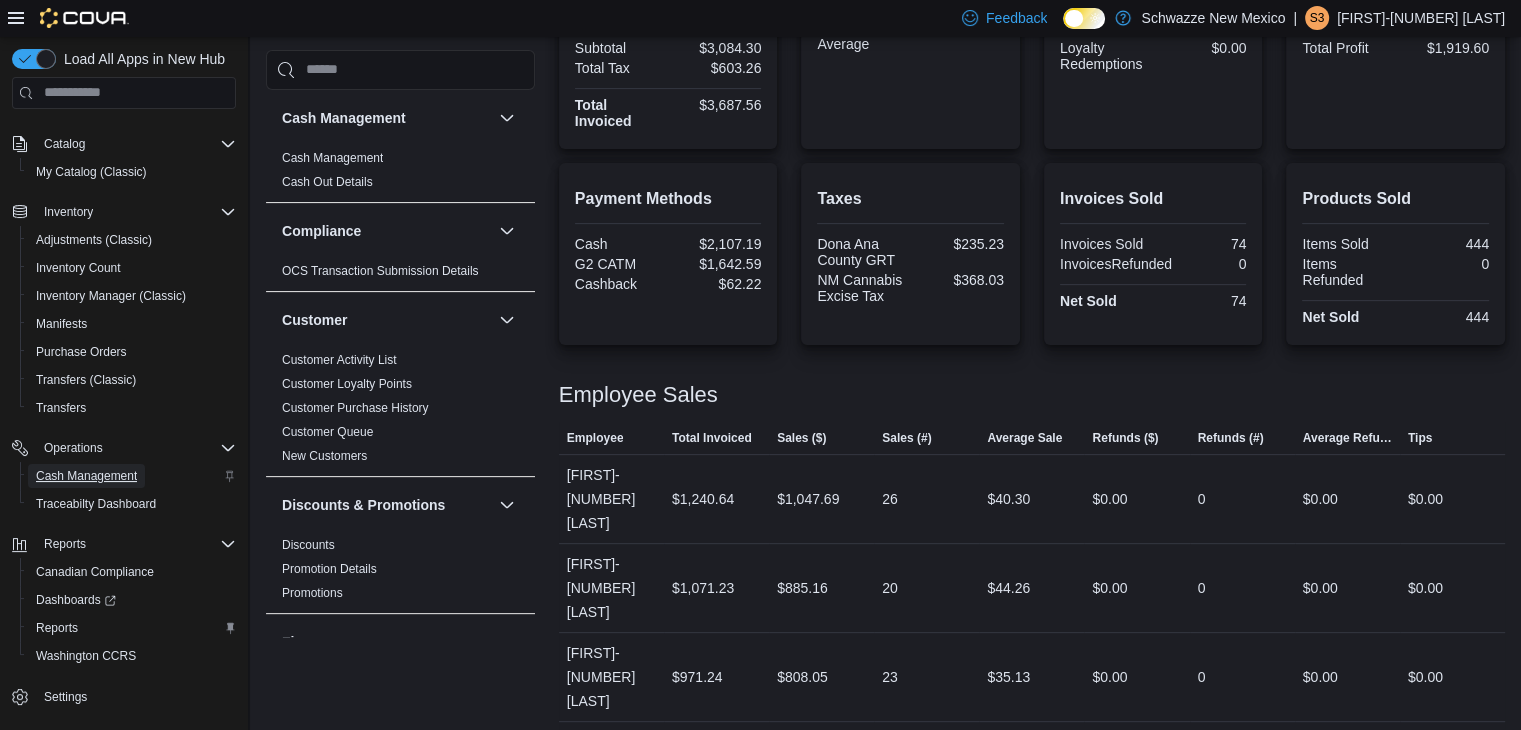 click on "Cash Management" at bounding box center (86, 476) 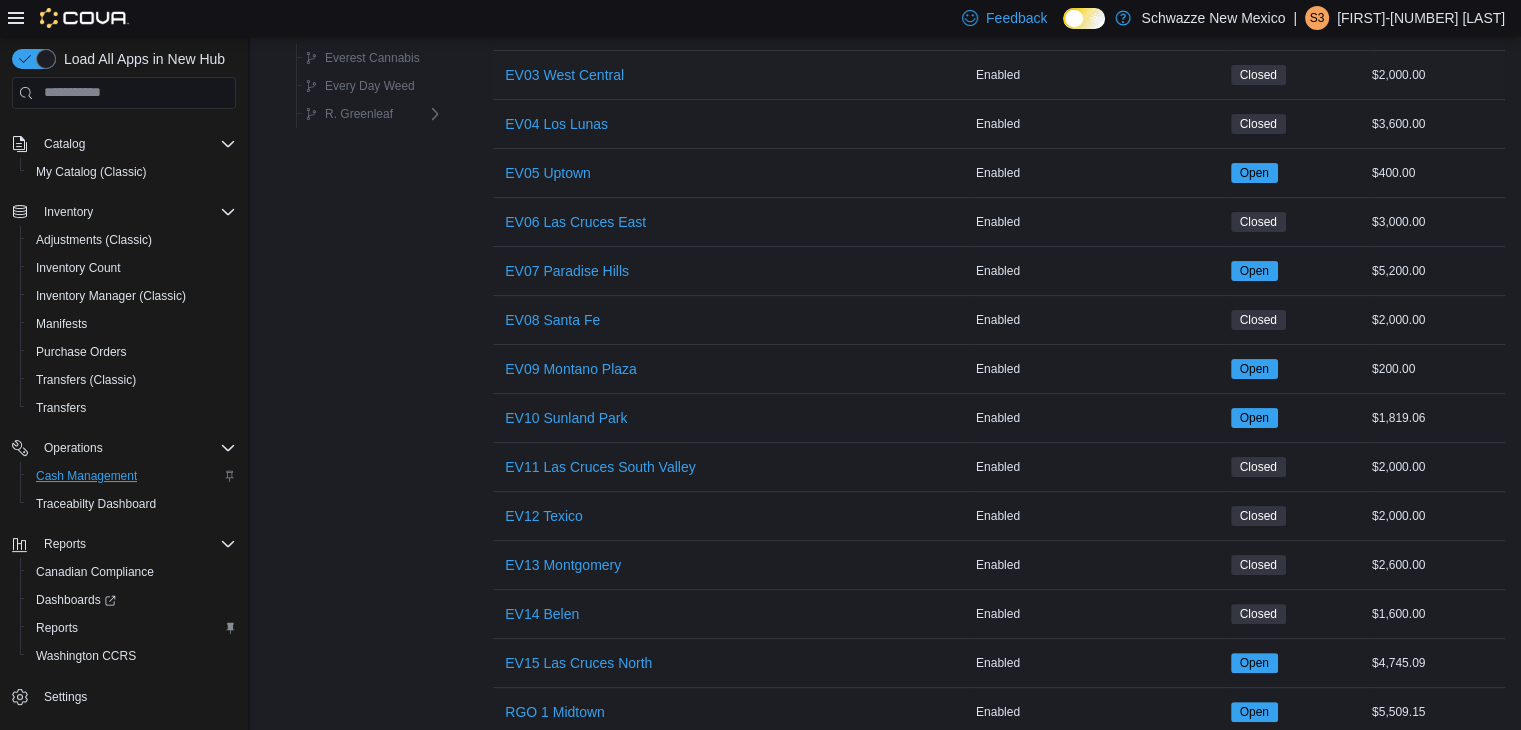scroll, scrollTop: 360, scrollLeft: 0, axis: vertical 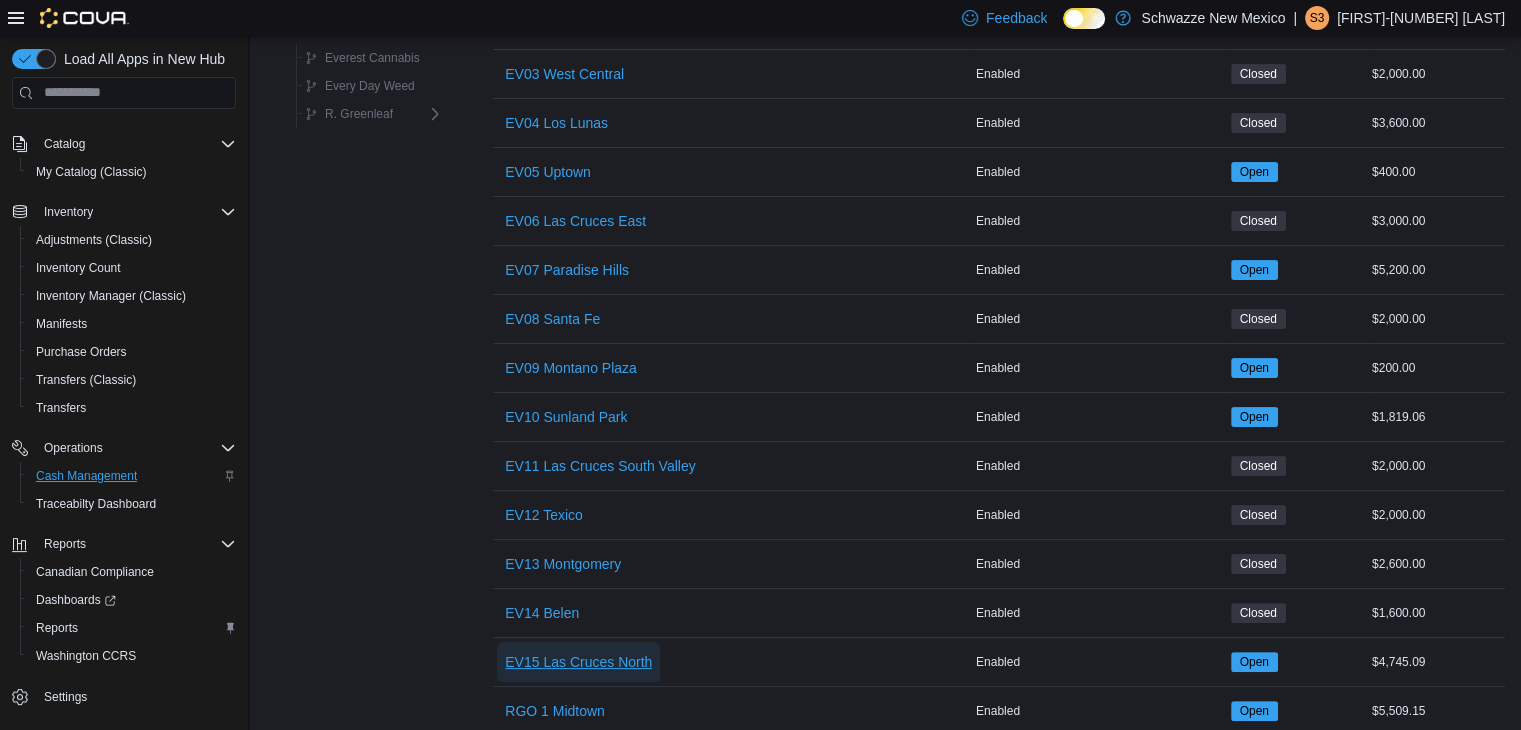click on "EV15 Las Cruces North" at bounding box center [578, 662] 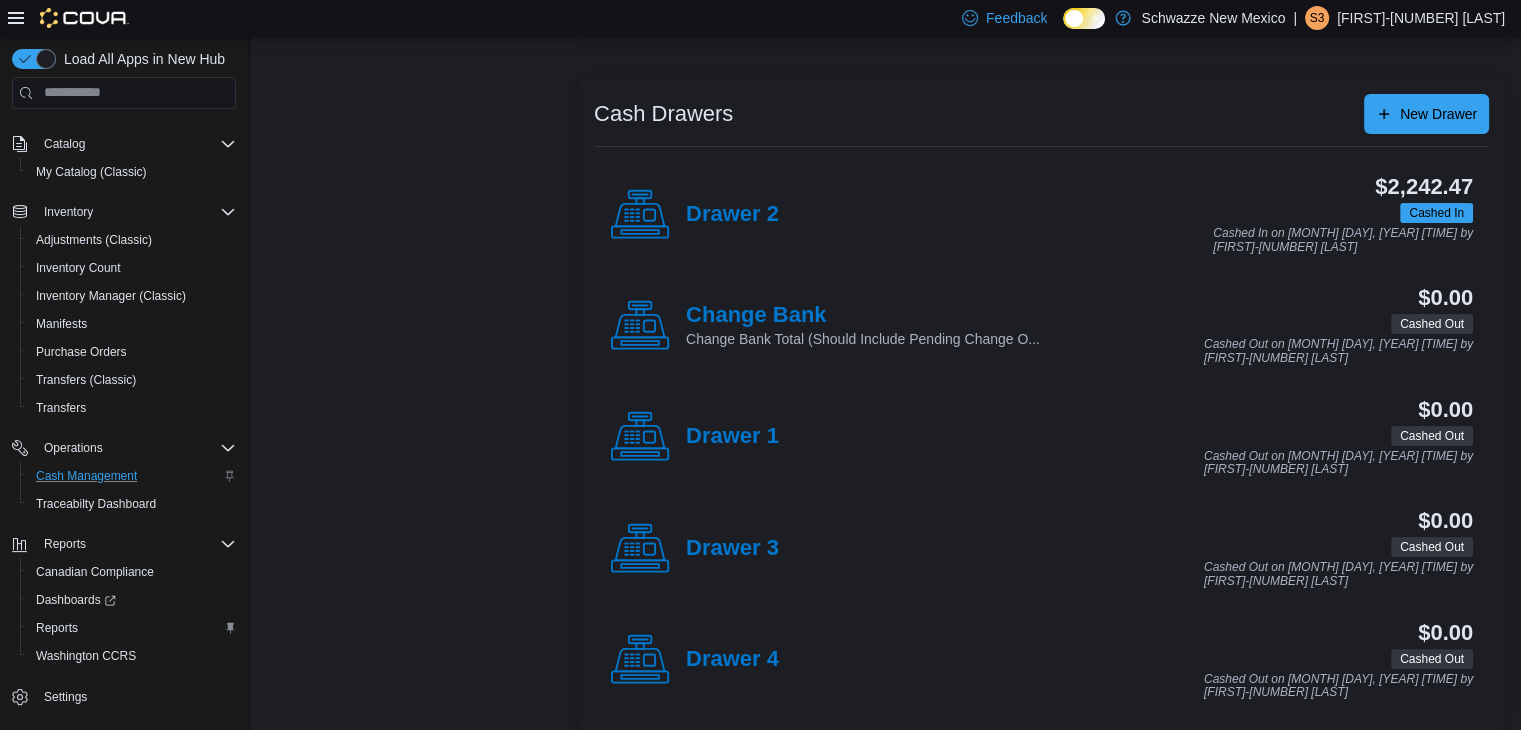 scroll, scrollTop: 364, scrollLeft: 0, axis: vertical 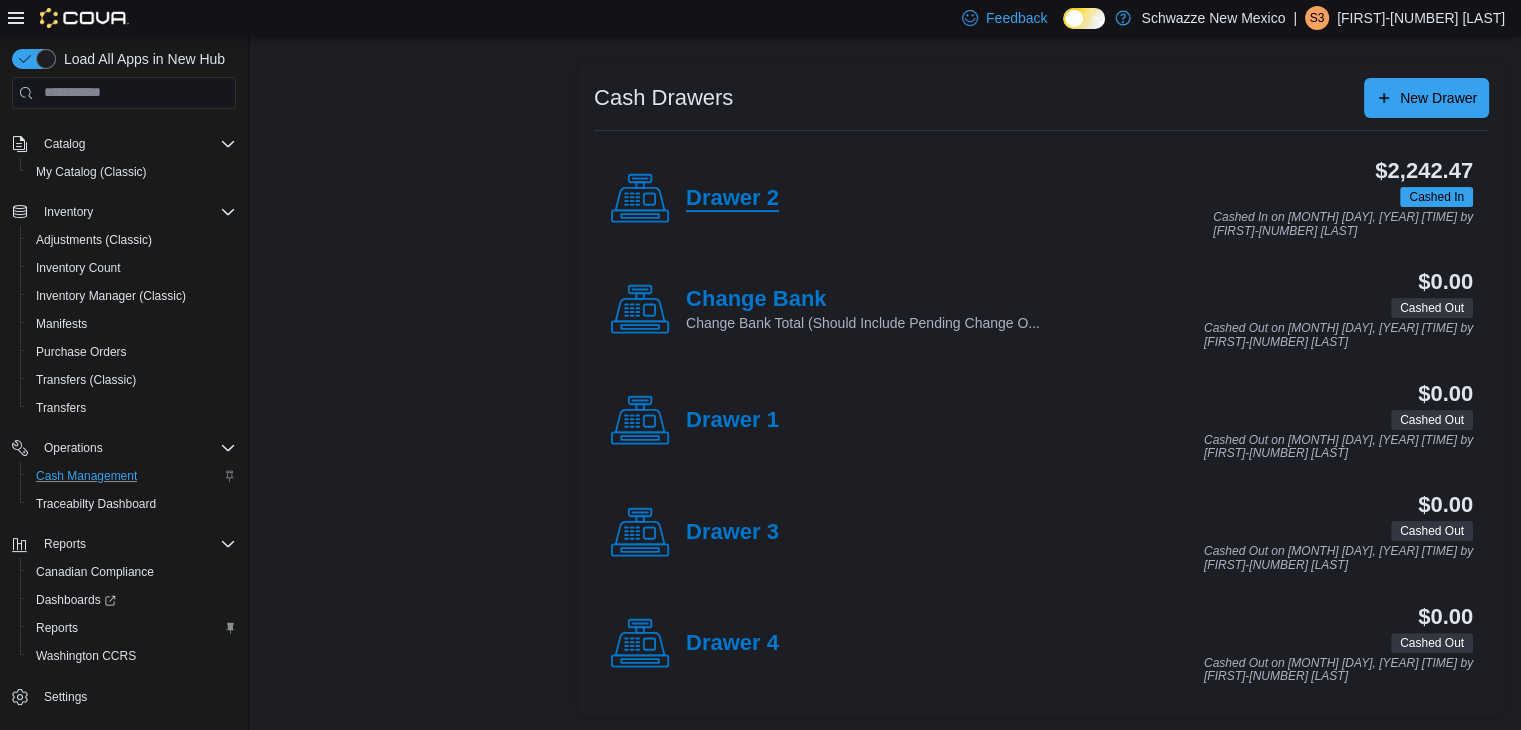 click on "Drawer 2" at bounding box center (732, 199) 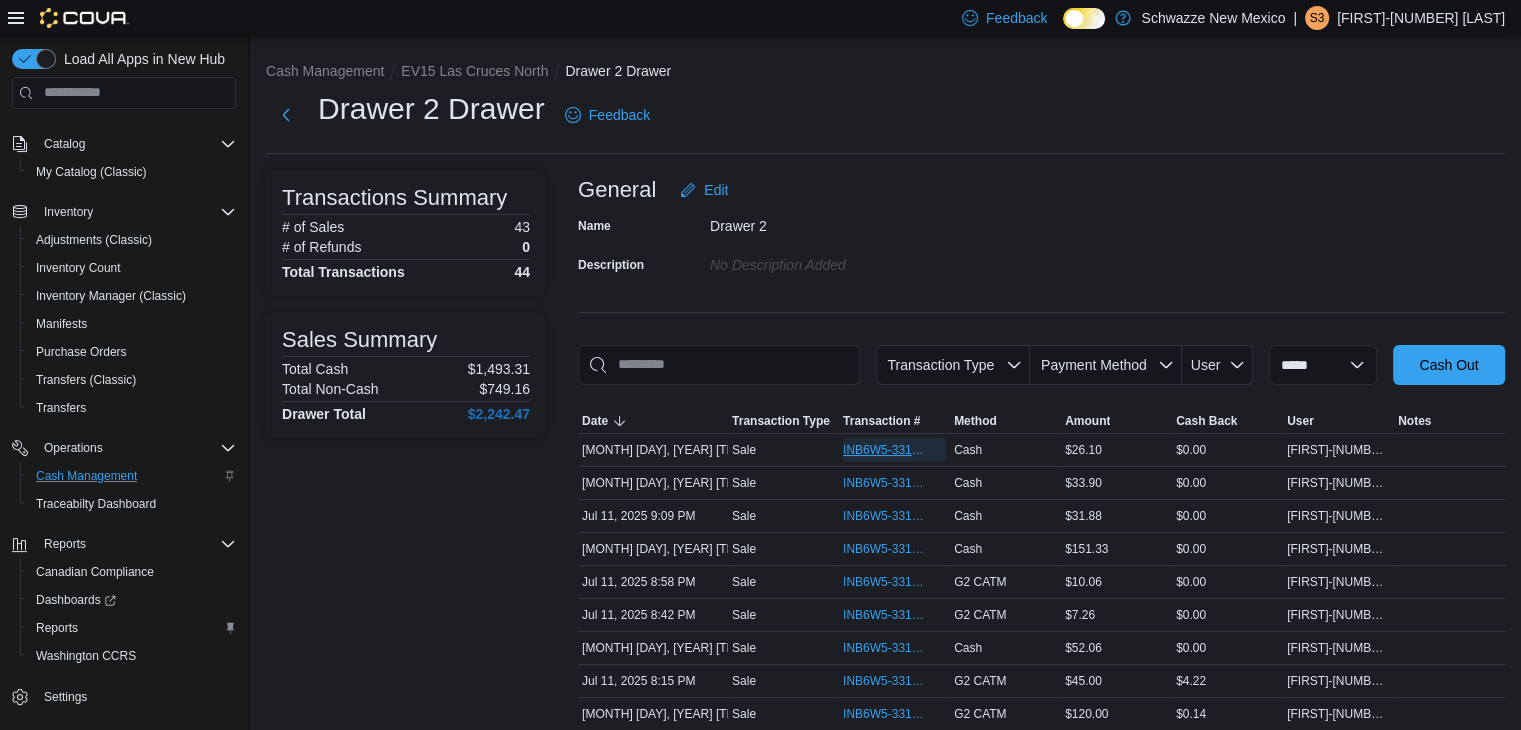 click on "INB6W5-3314306" at bounding box center [884, 450] 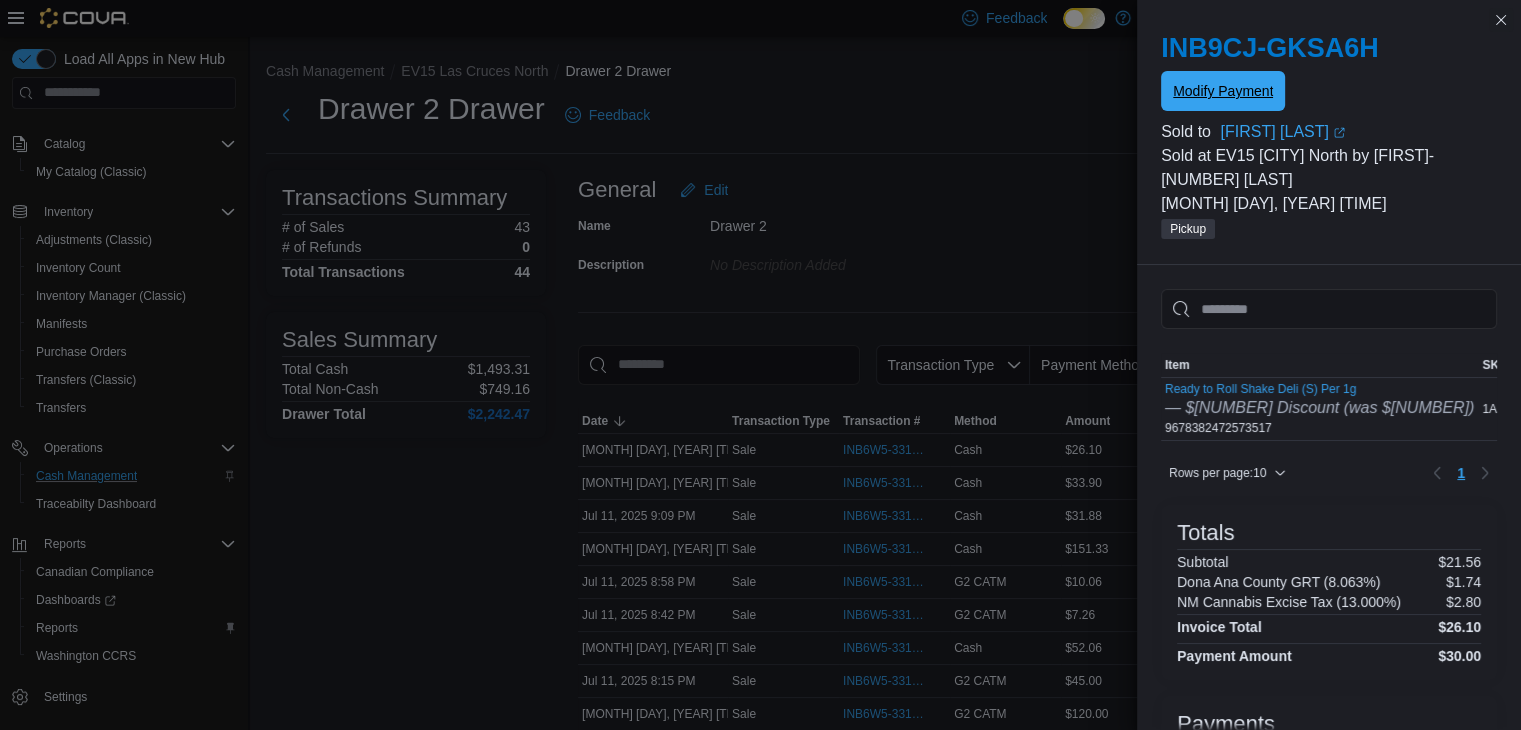 click on "Modify Payment" at bounding box center [1223, 91] 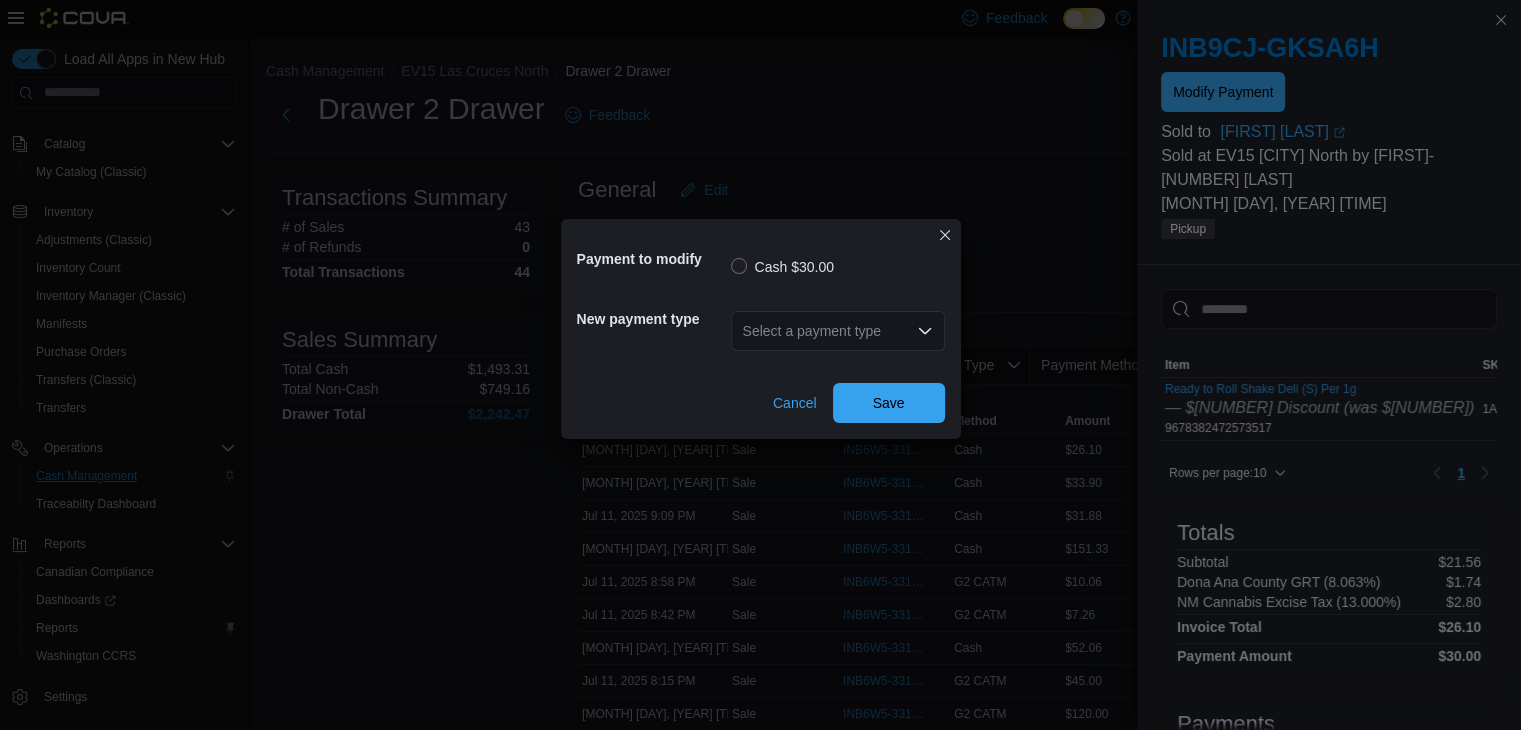 click on "Select a payment type" at bounding box center (838, 331) 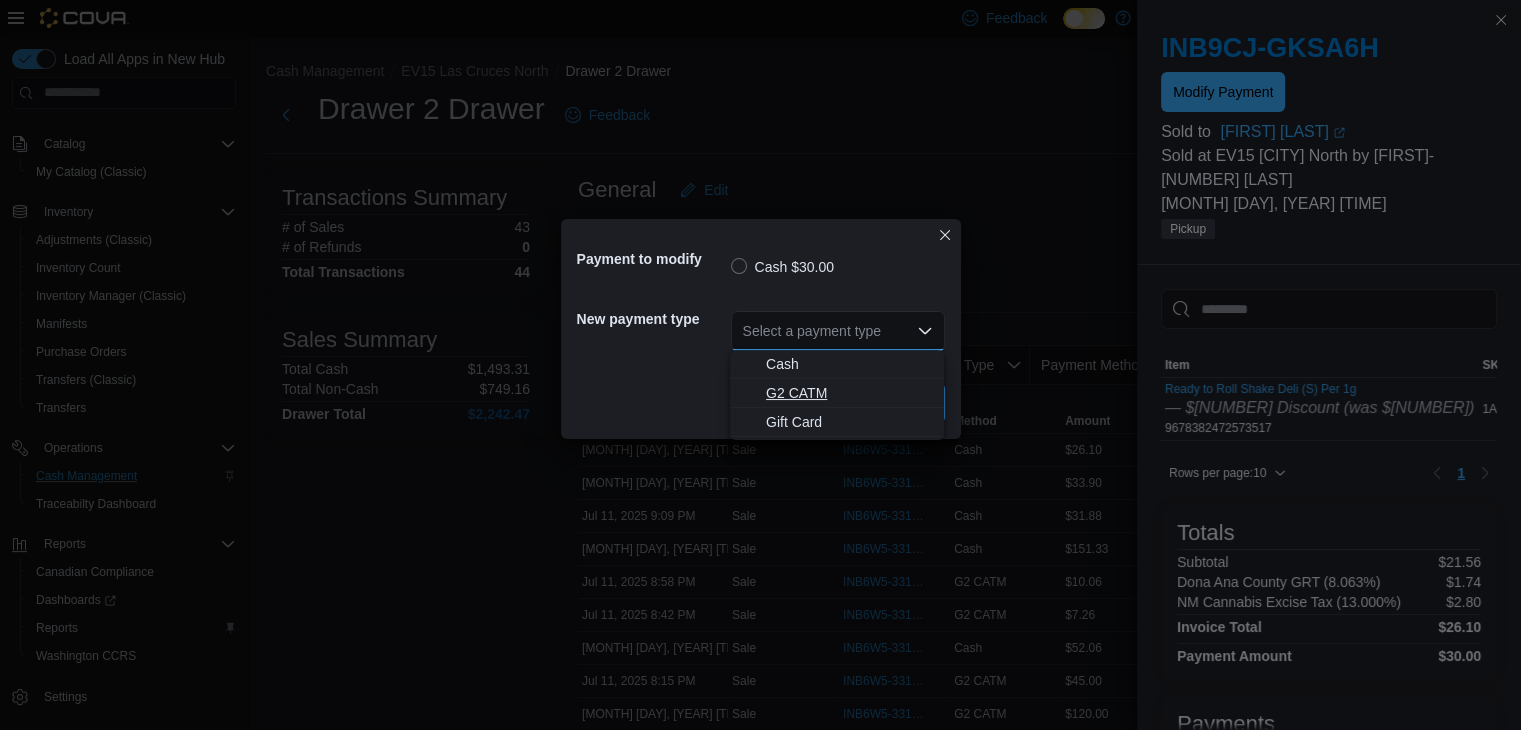 click on "G2 CATM" at bounding box center [849, 393] 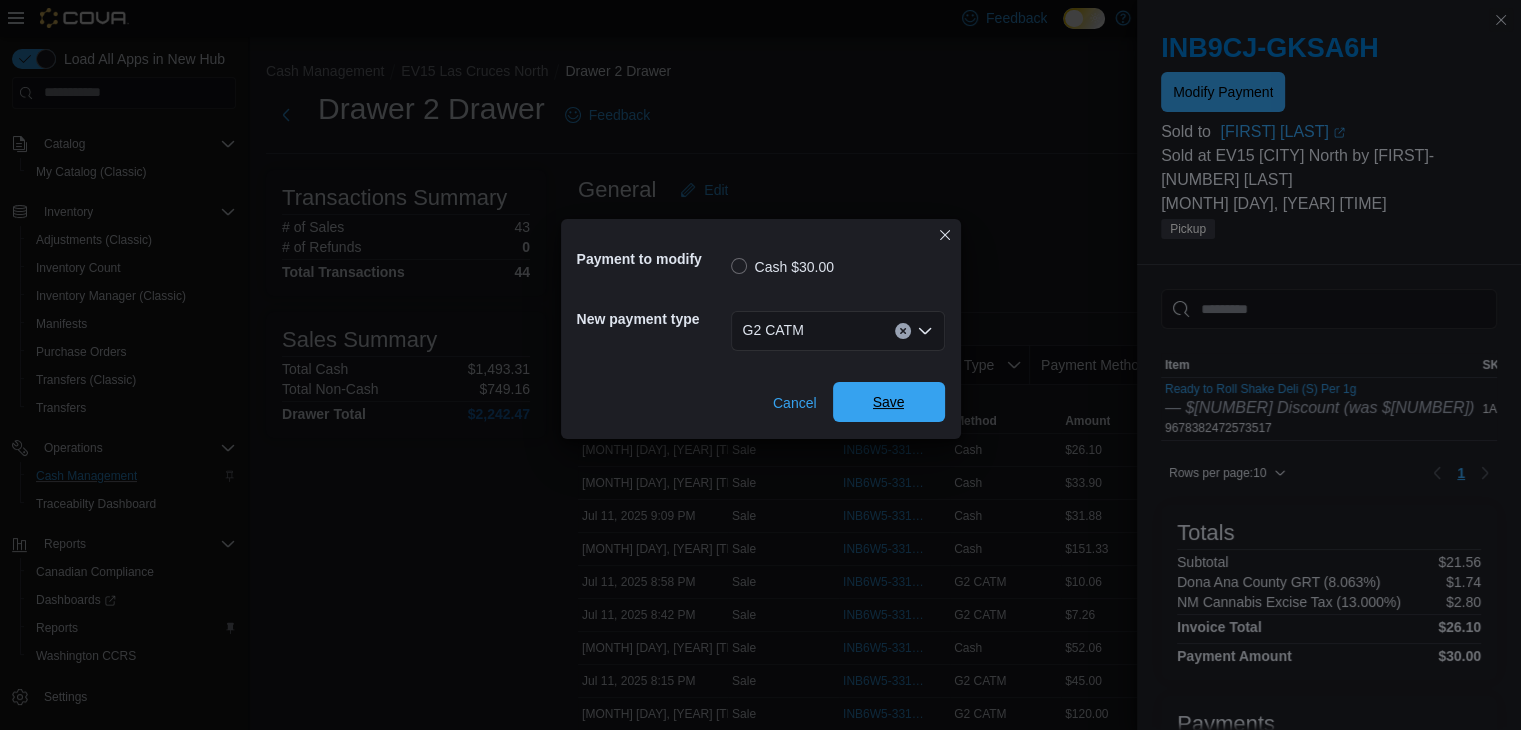 click on "Save" at bounding box center [889, 402] 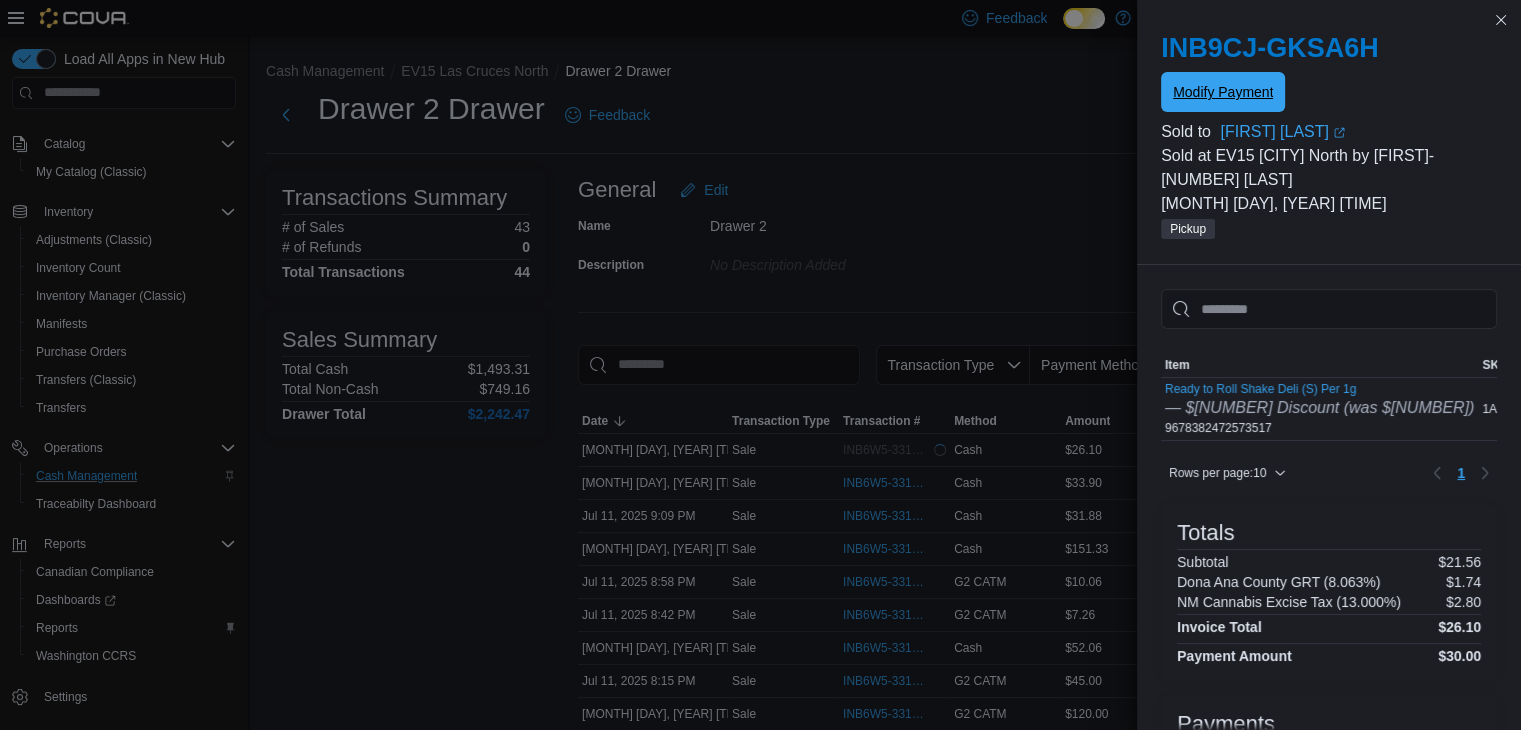 scroll, scrollTop: 0, scrollLeft: 0, axis: both 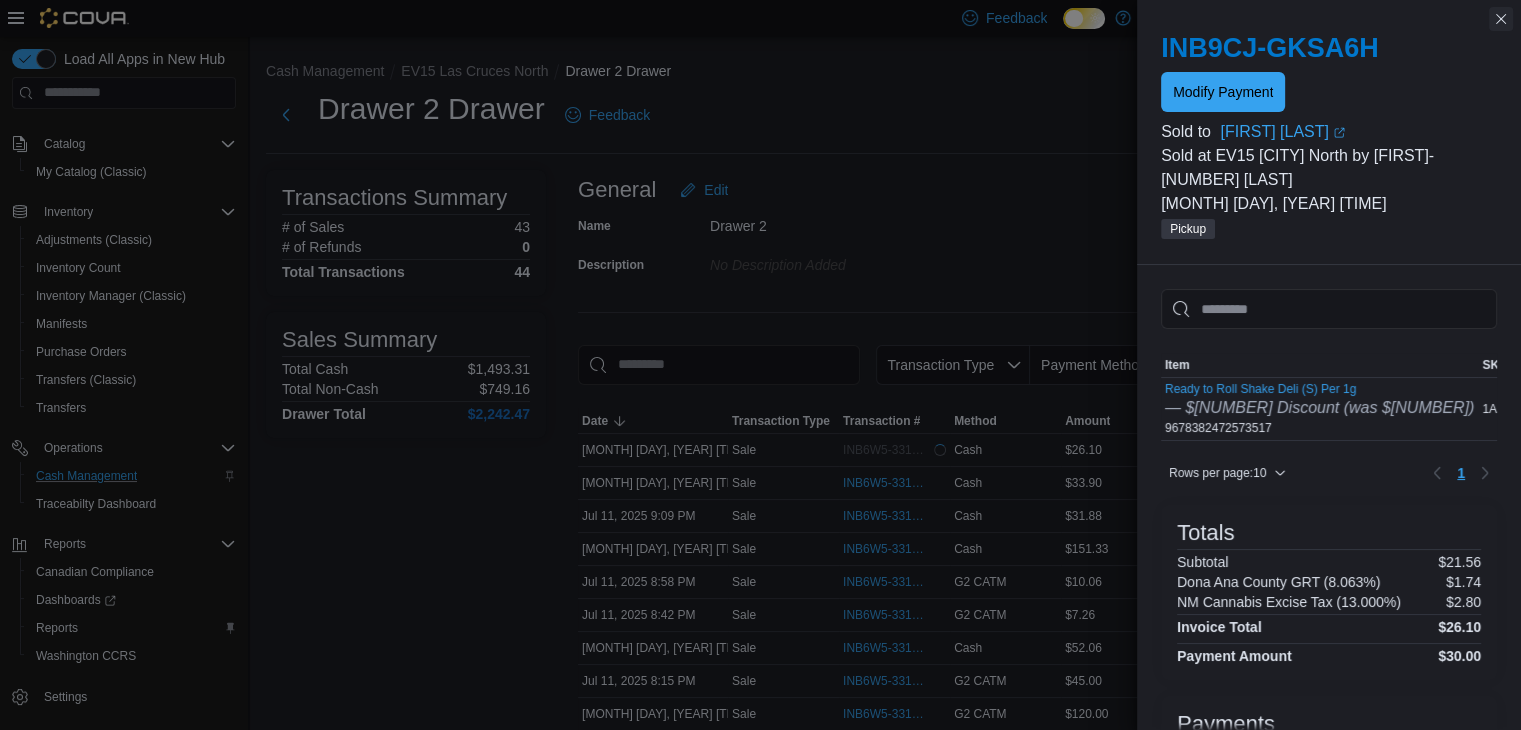 click at bounding box center [1501, 19] 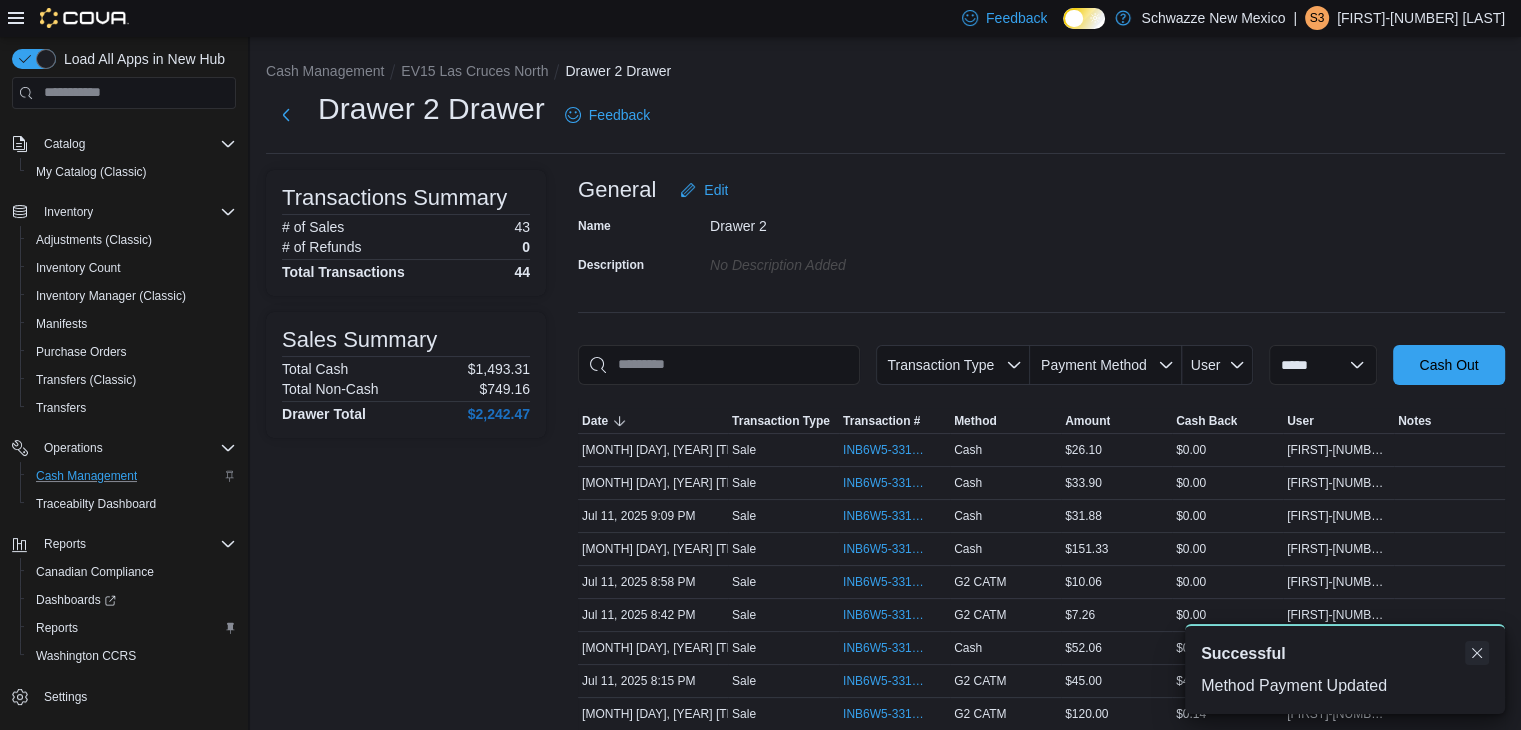 click at bounding box center [1477, 653] 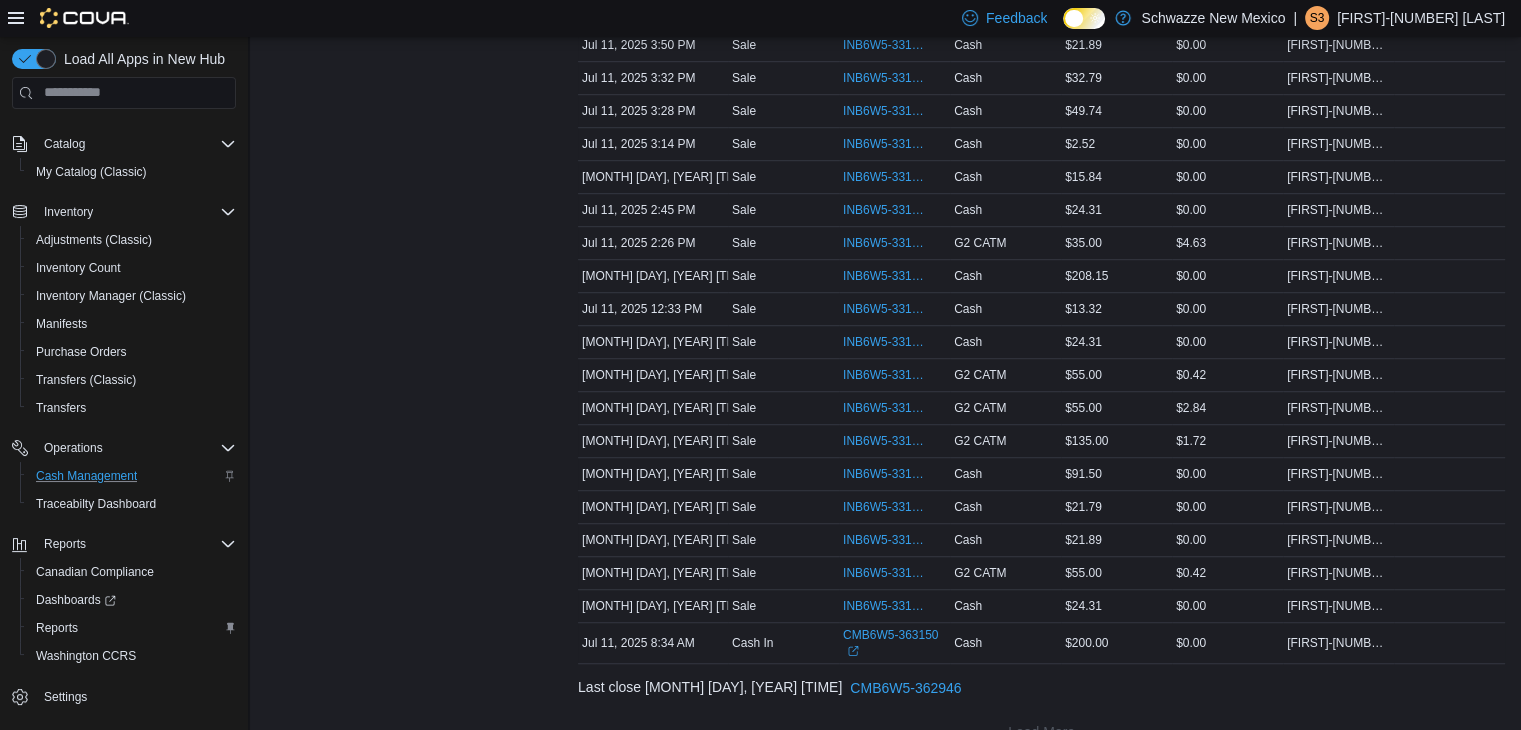 scroll, scrollTop: 1258, scrollLeft: 0, axis: vertical 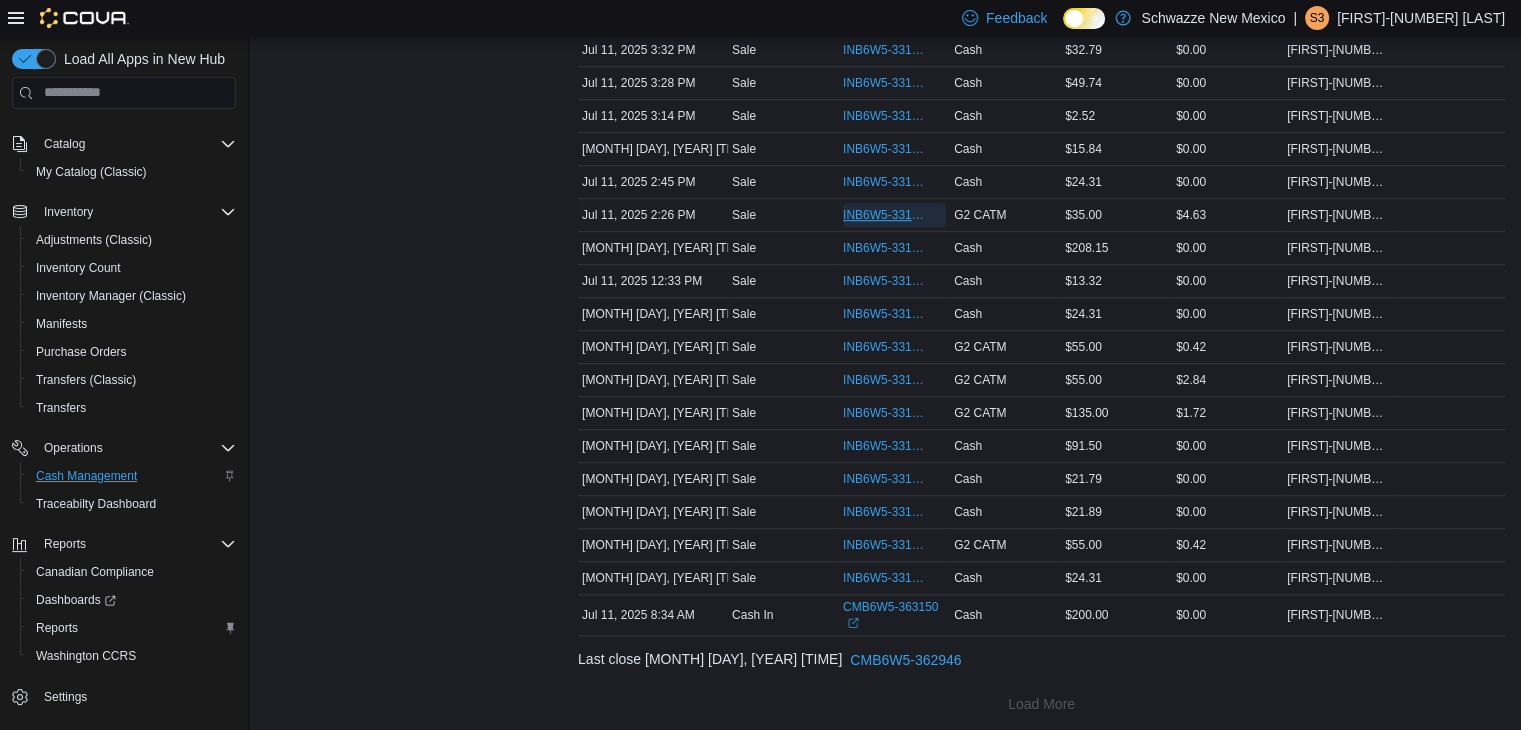 click on "INB6W5-3312214" at bounding box center [884, 215] 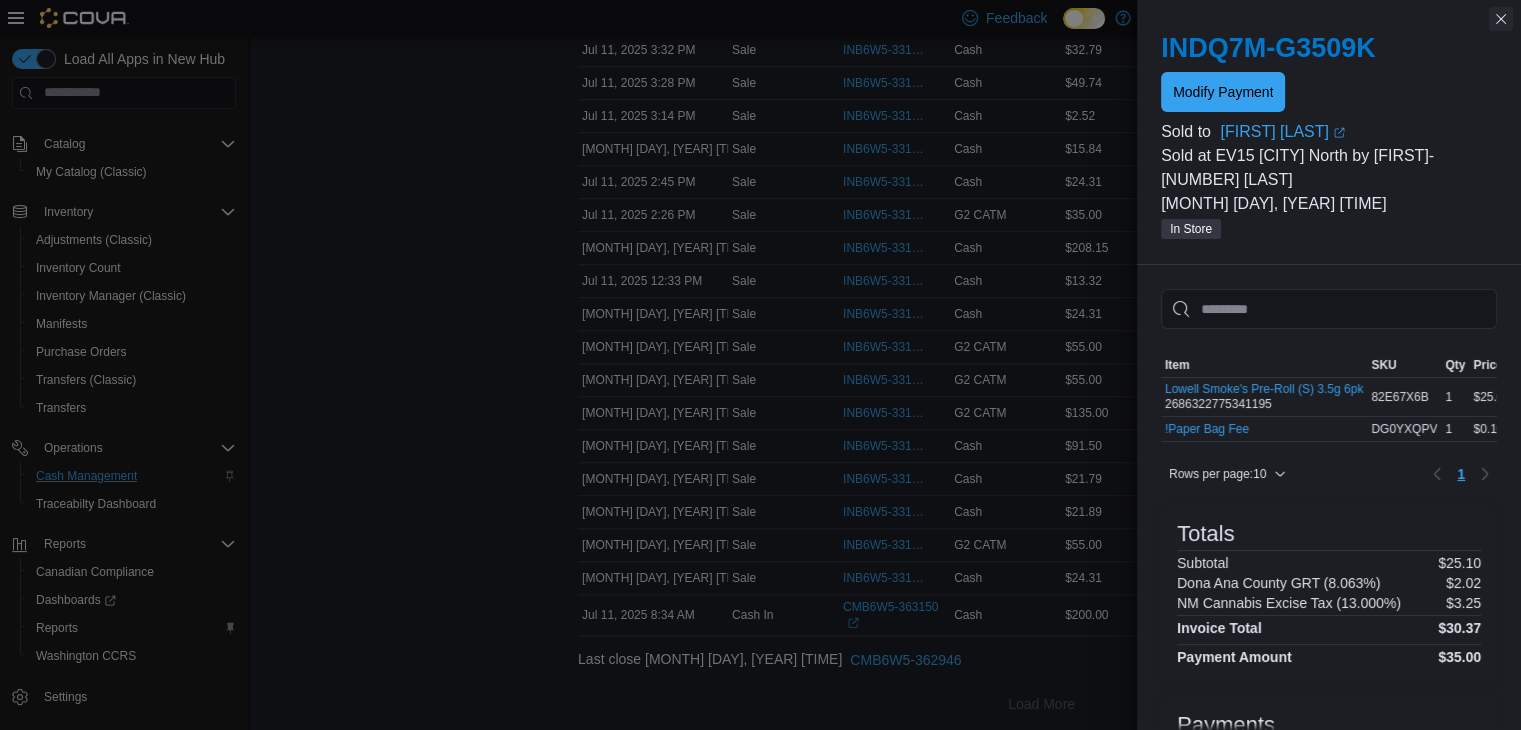 click at bounding box center (1501, 19) 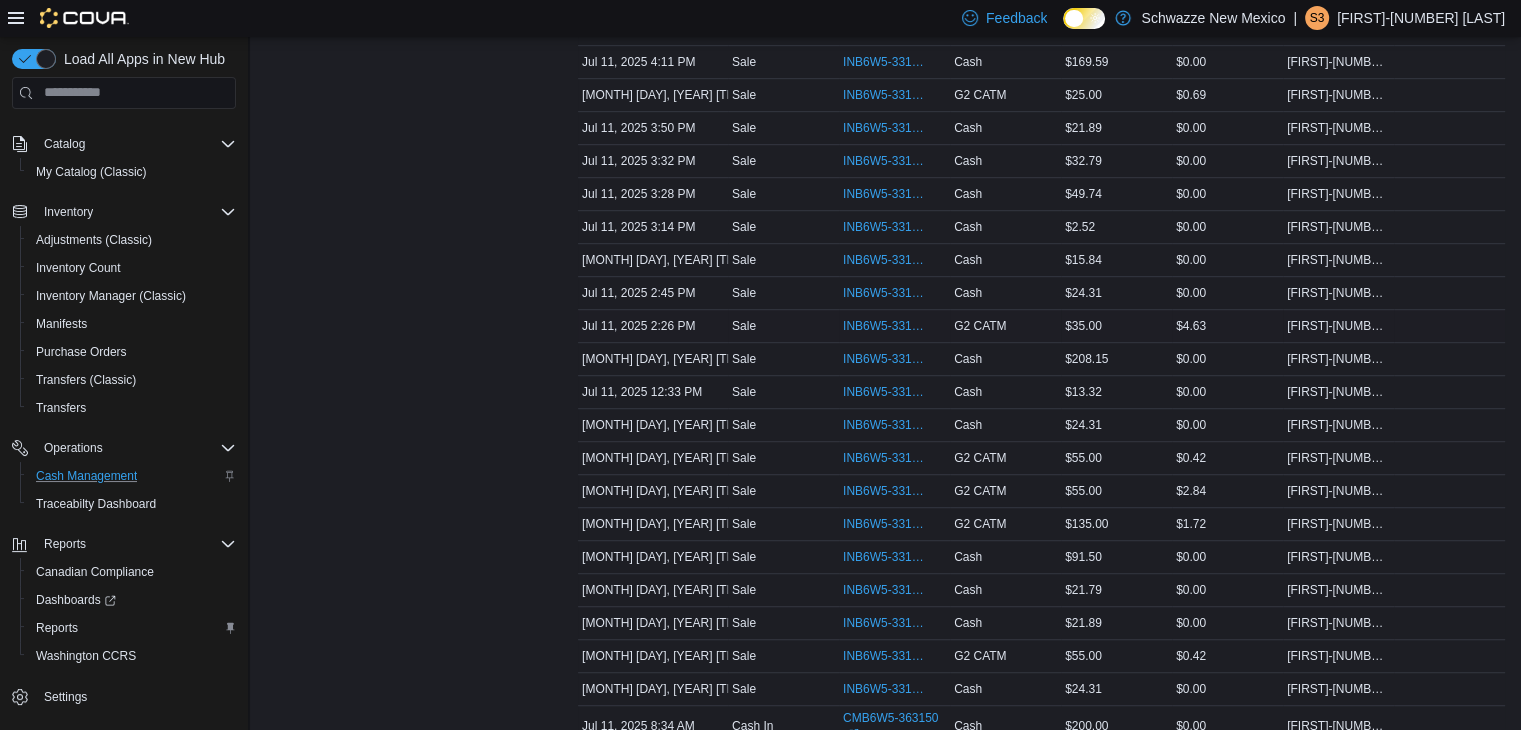 scroll, scrollTop: 1145, scrollLeft: 0, axis: vertical 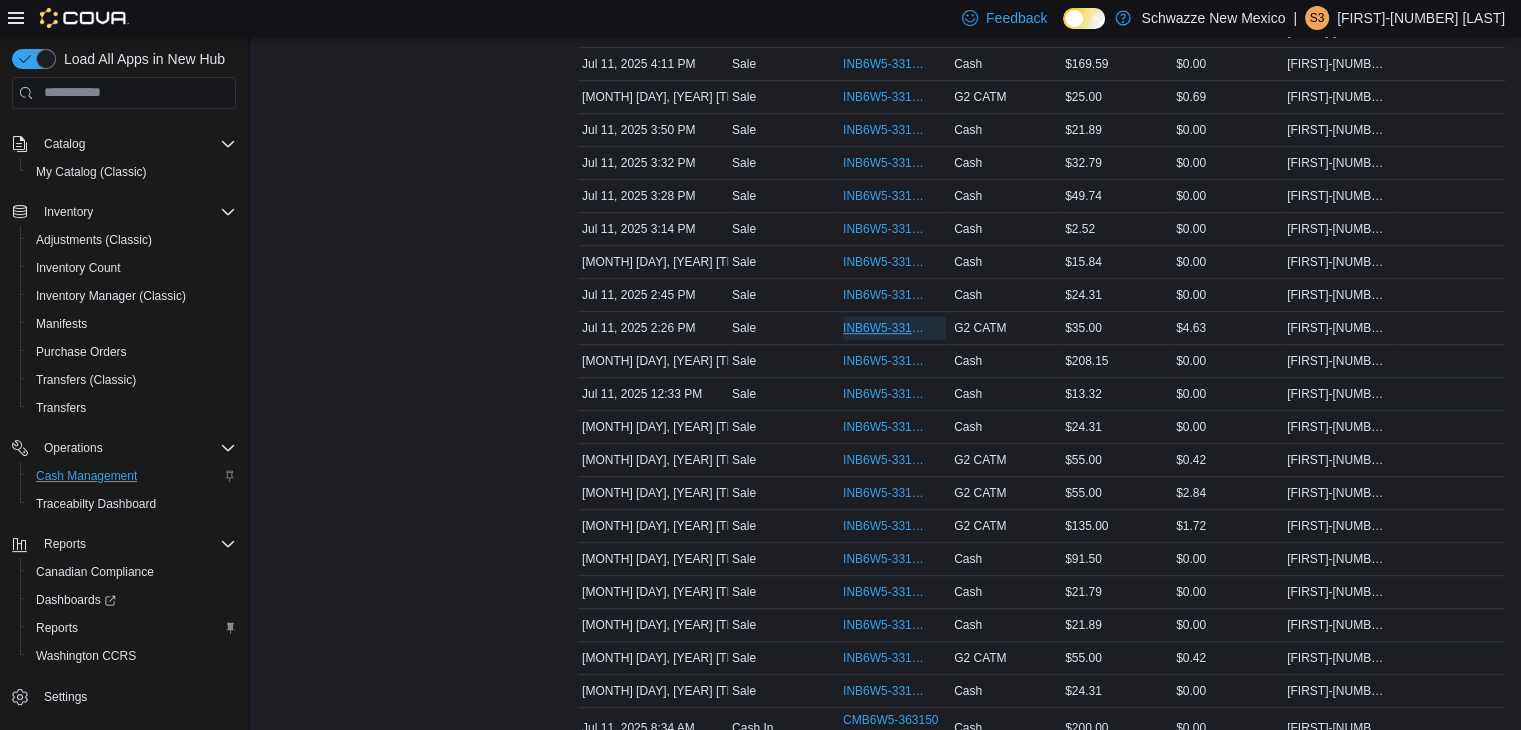 click on "INB6W5-3312214" at bounding box center [884, 328] 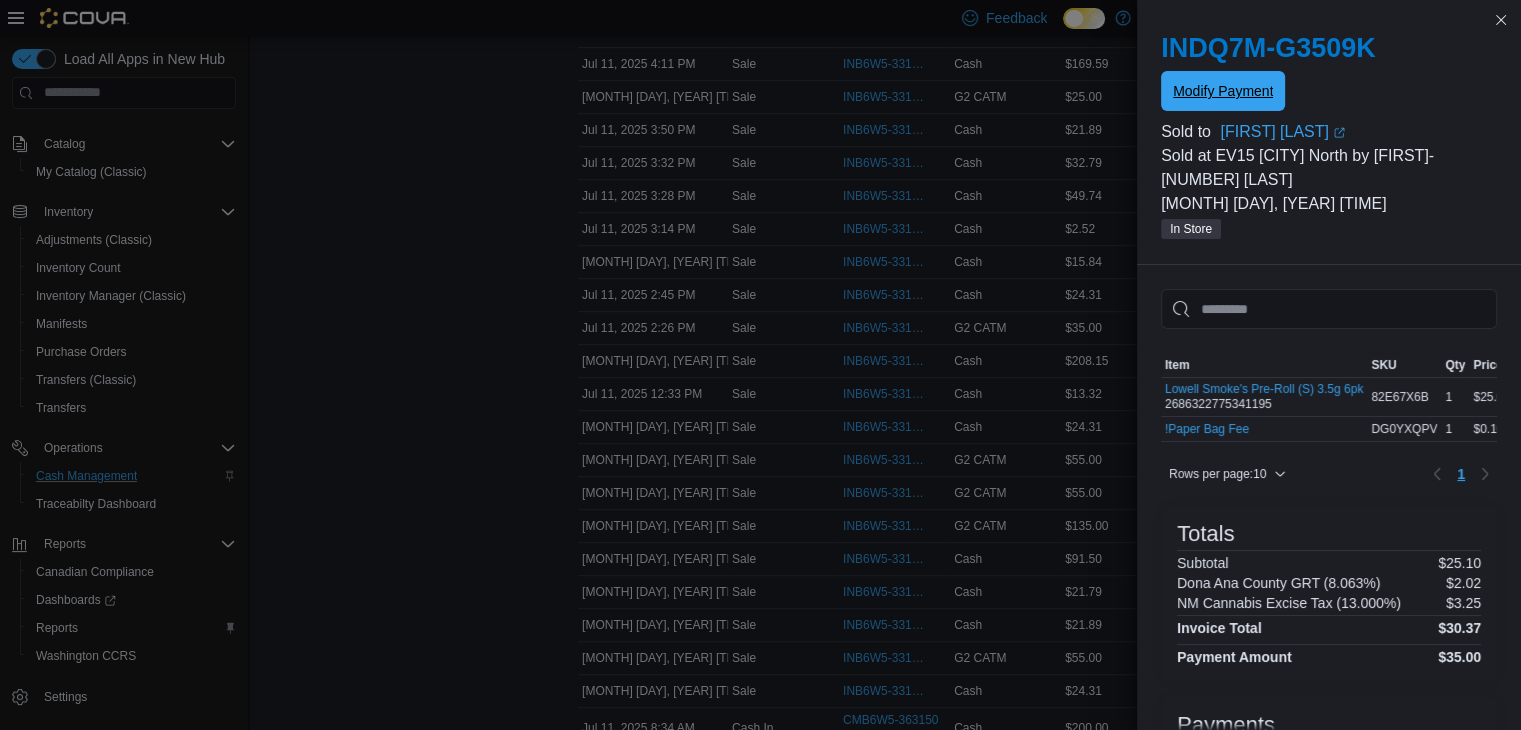 click on "Modify Payment" at bounding box center (1223, 91) 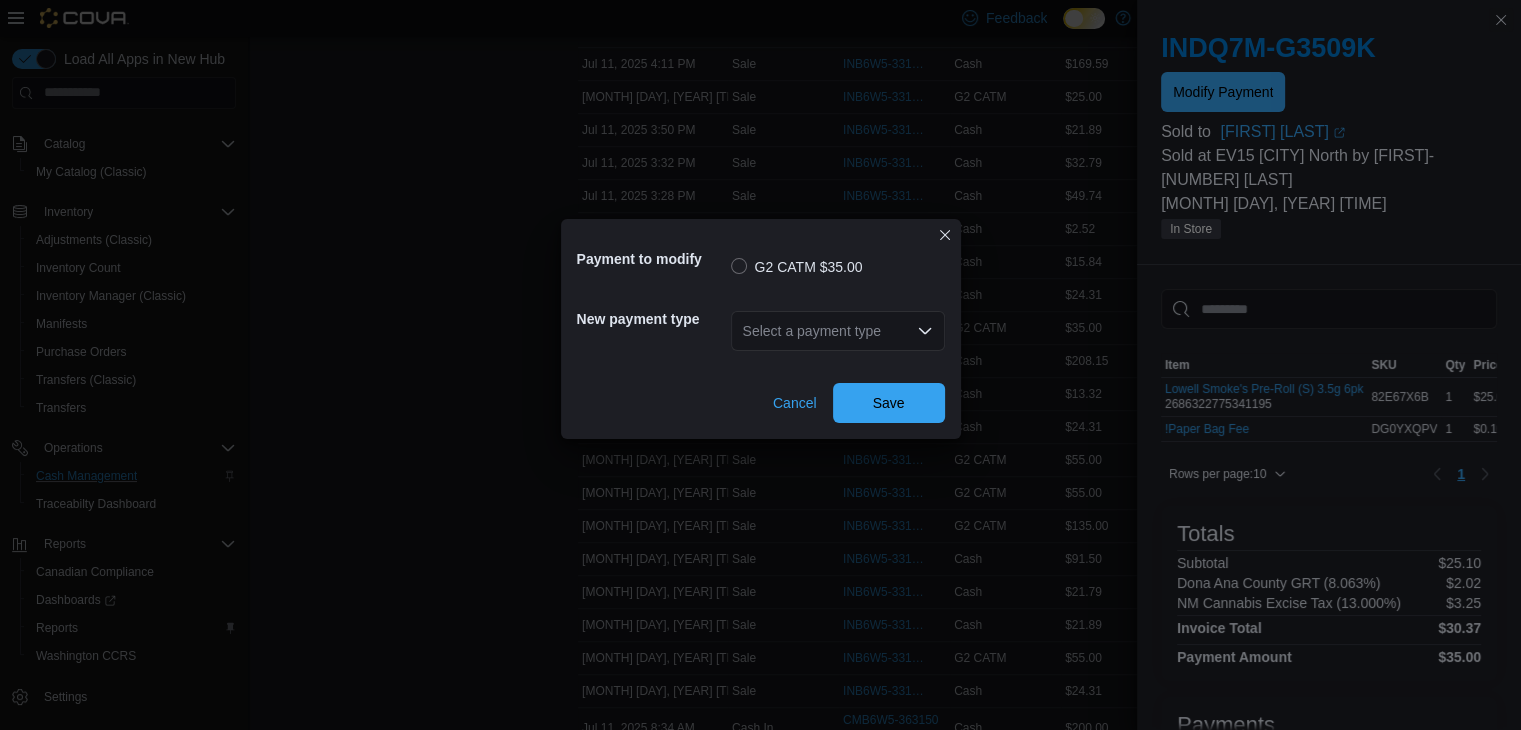 click on "Select a payment type" at bounding box center (838, 331) 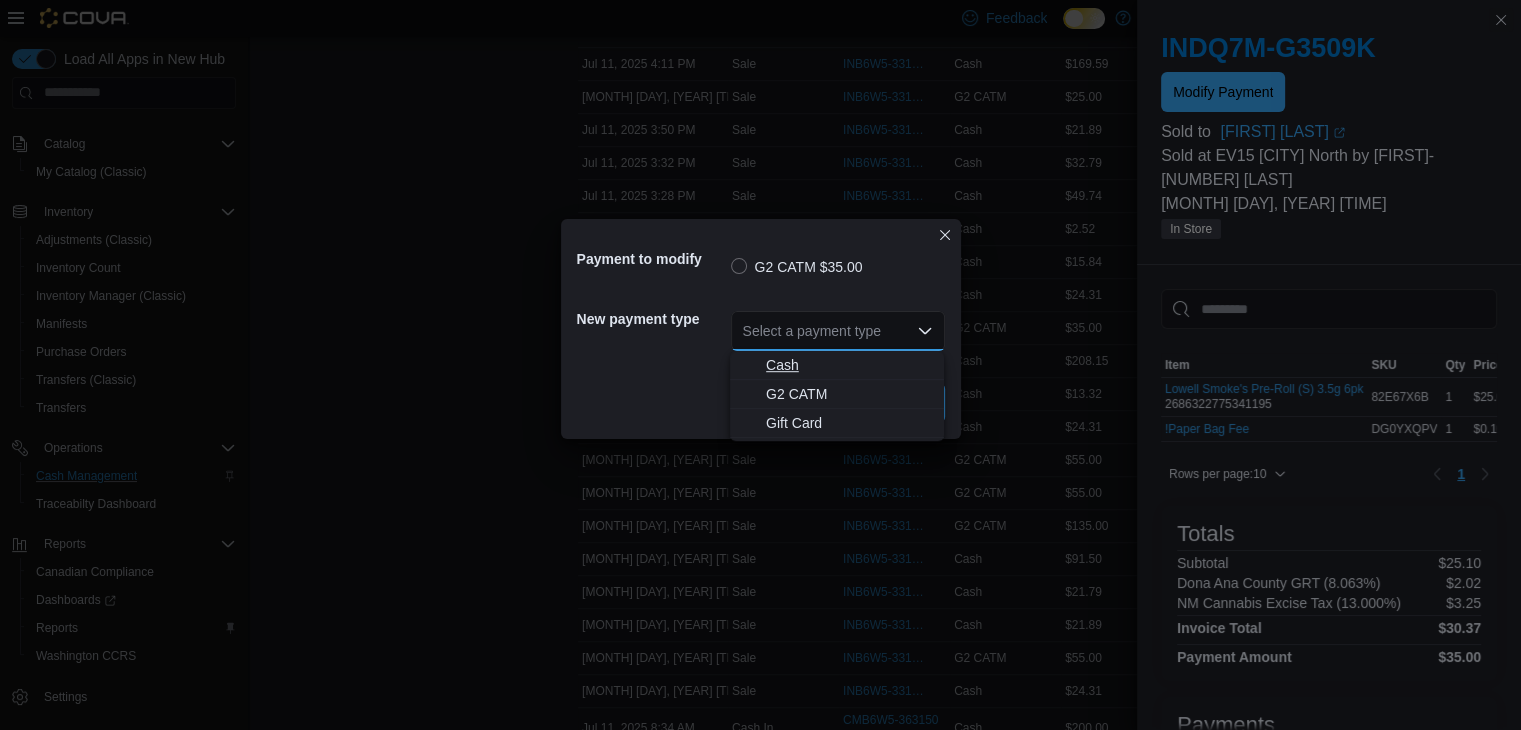 click on "Cash" at bounding box center [849, 365] 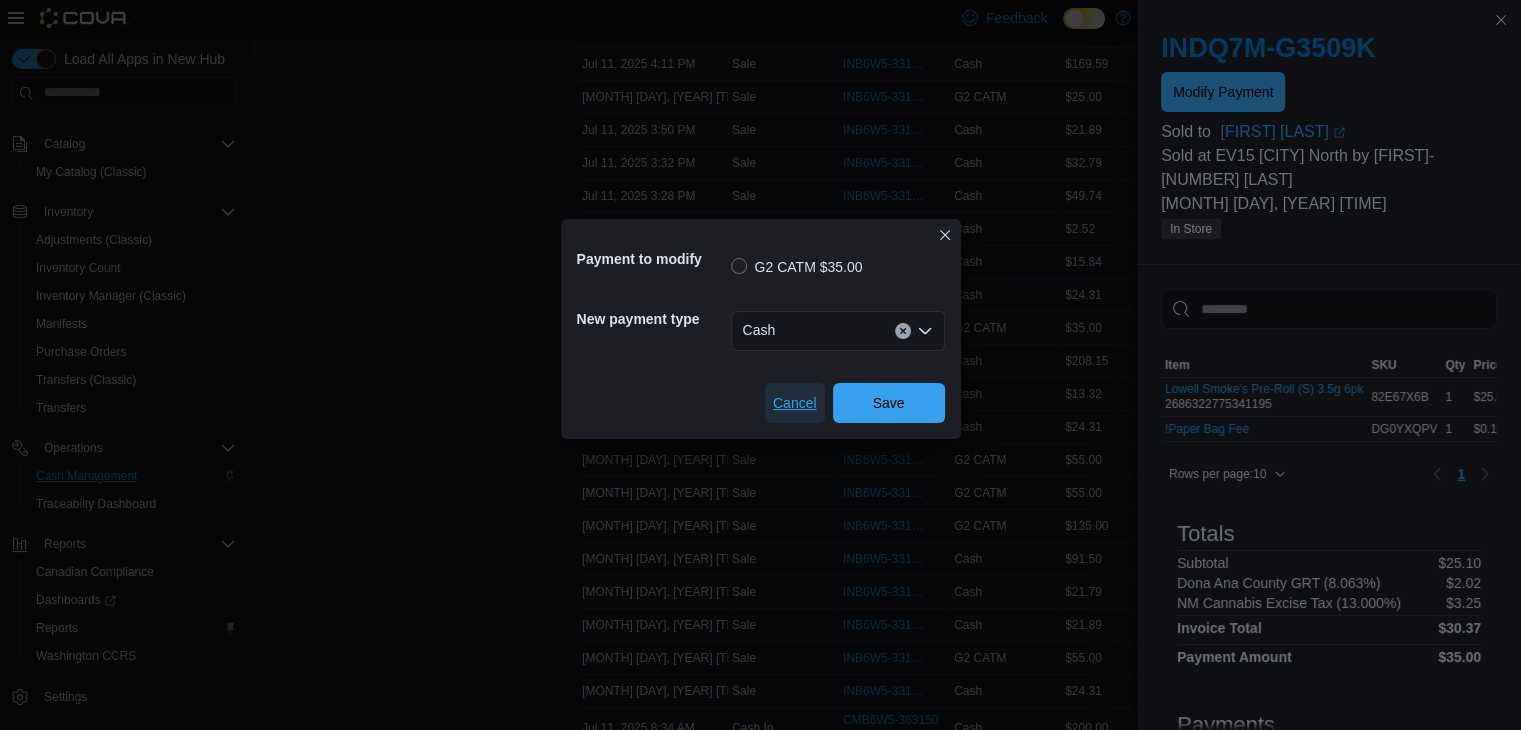 click on "Cancel" at bounding box center [795, 403] 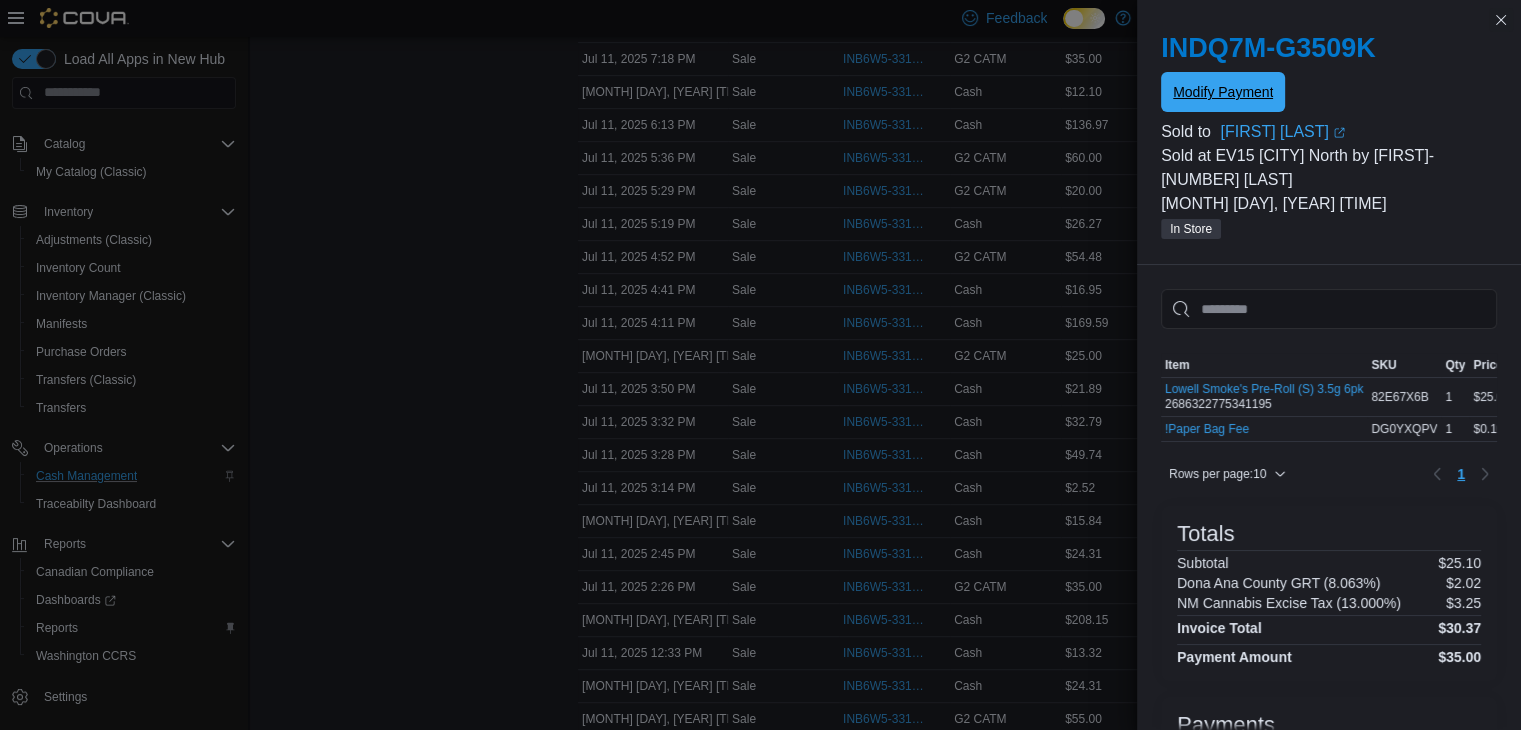 scroll, scrollTop: 707, scrollLeft: 0, axis: vertical 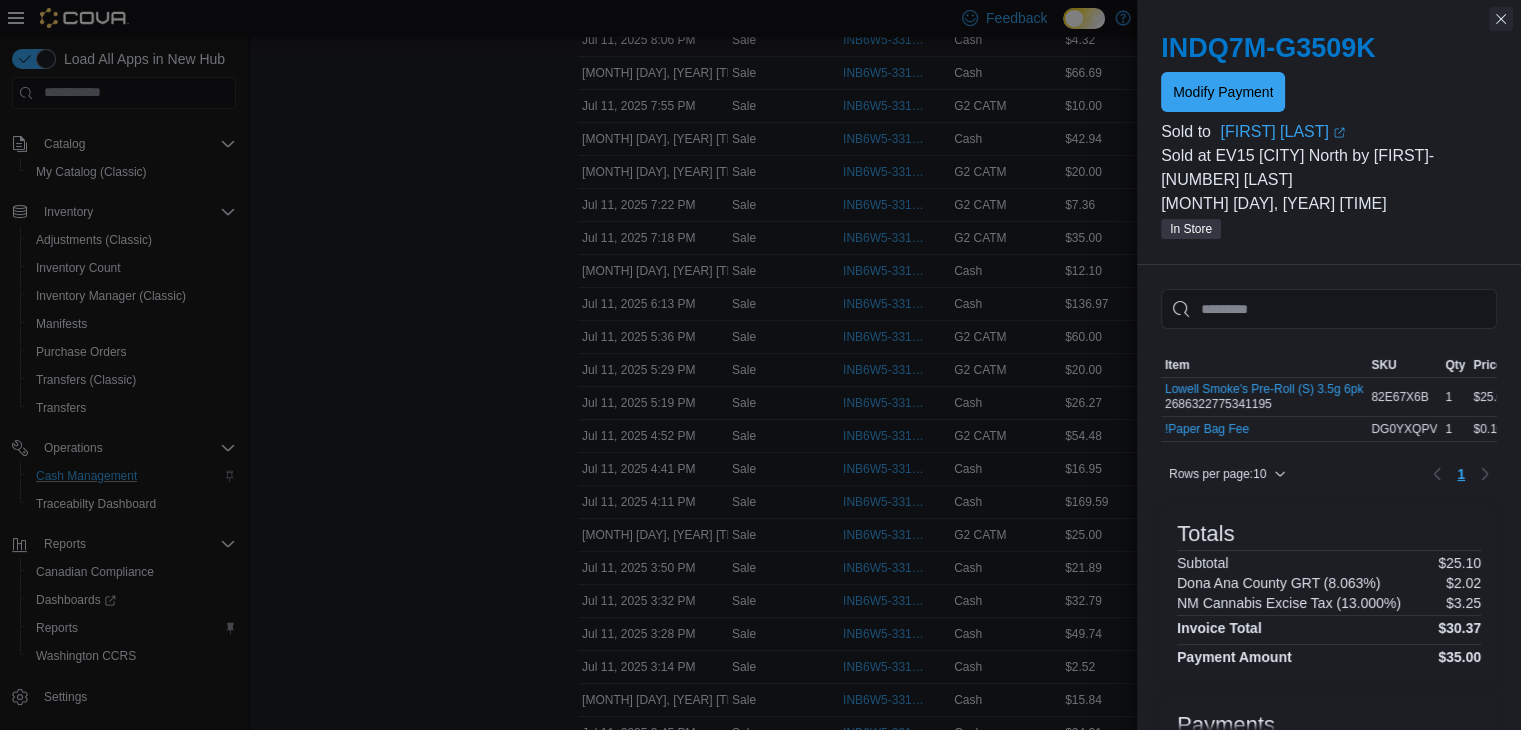 click at bounding box center [1501, 19] 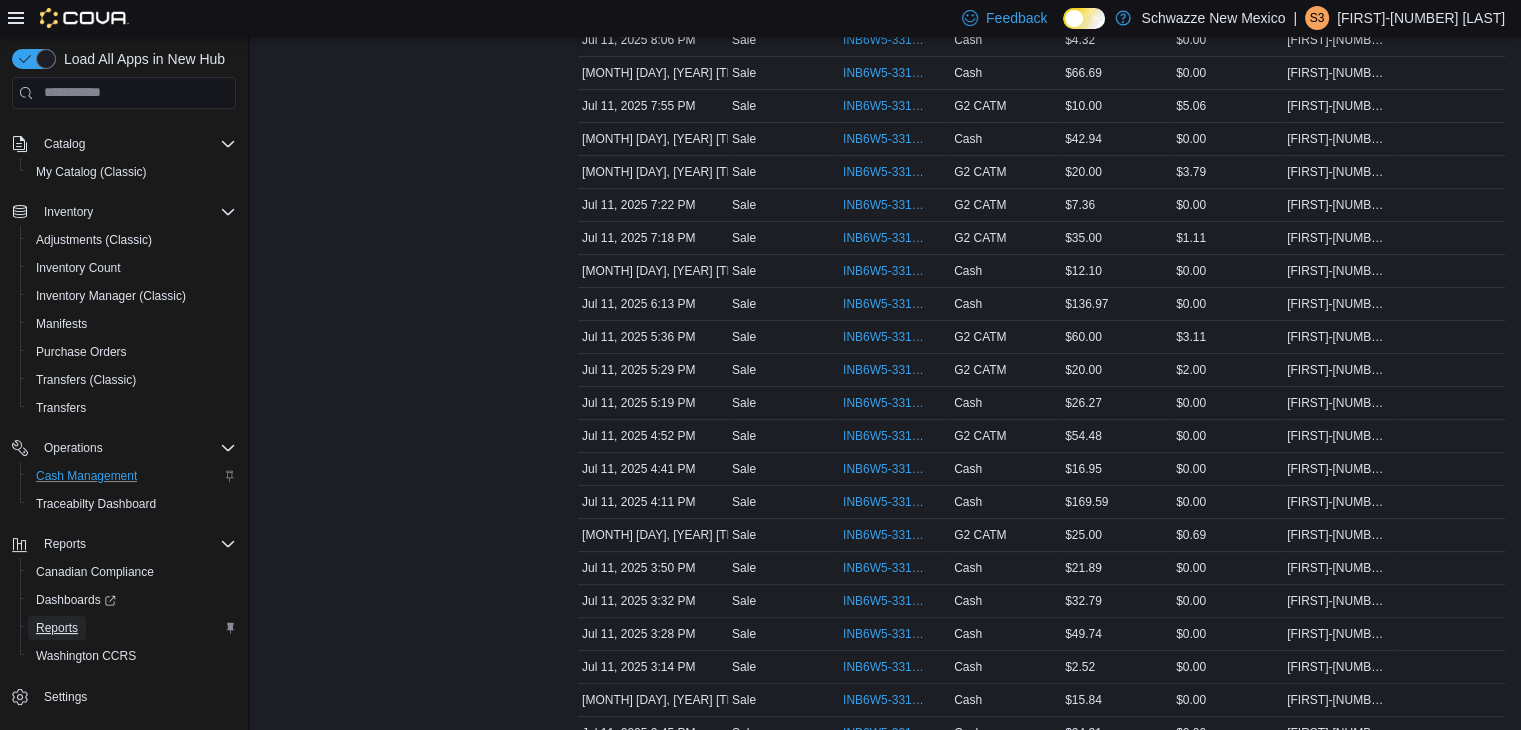 click on "Reports" at bounding box center (57, 628) 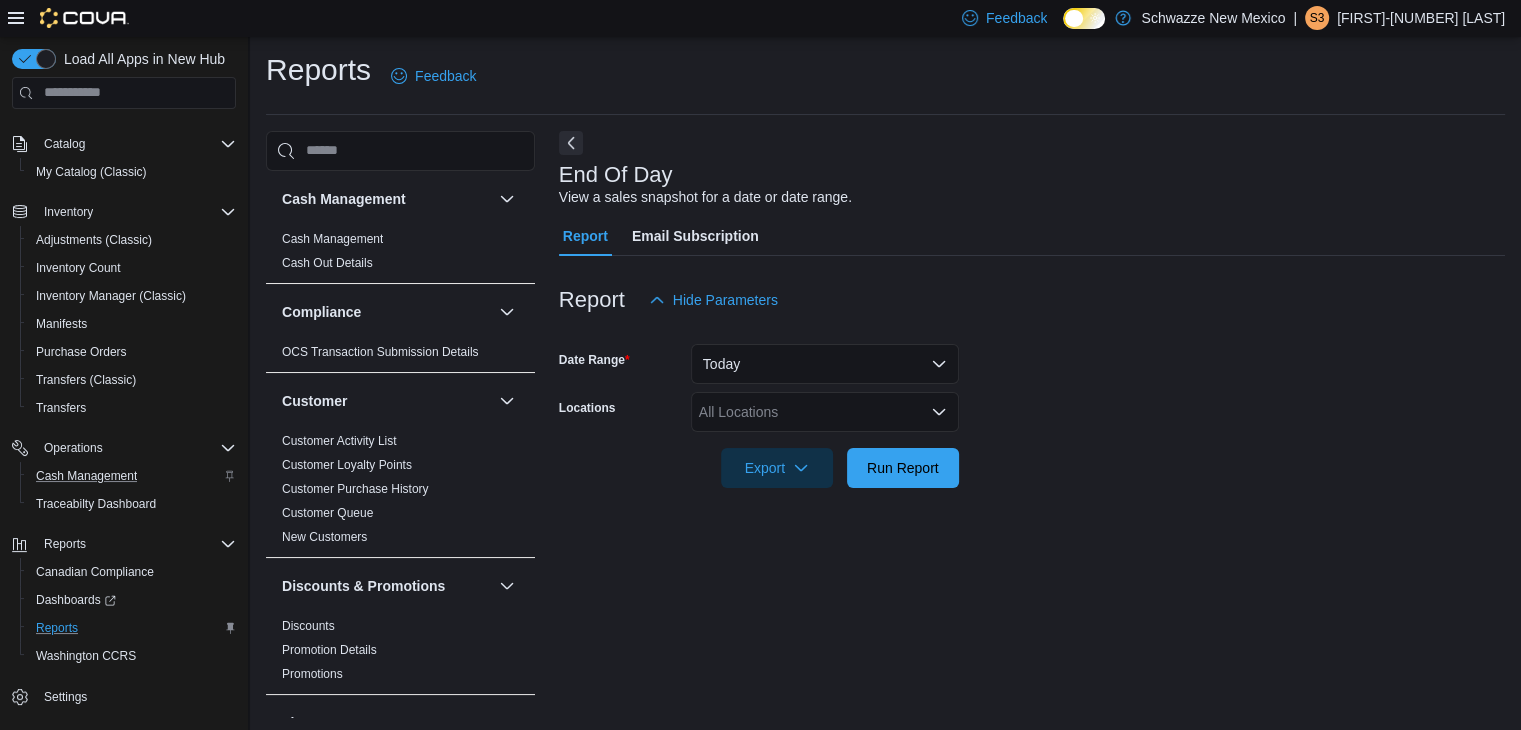 scroll, scrollTop: 7, scrollLeft: 0, axis: vertical 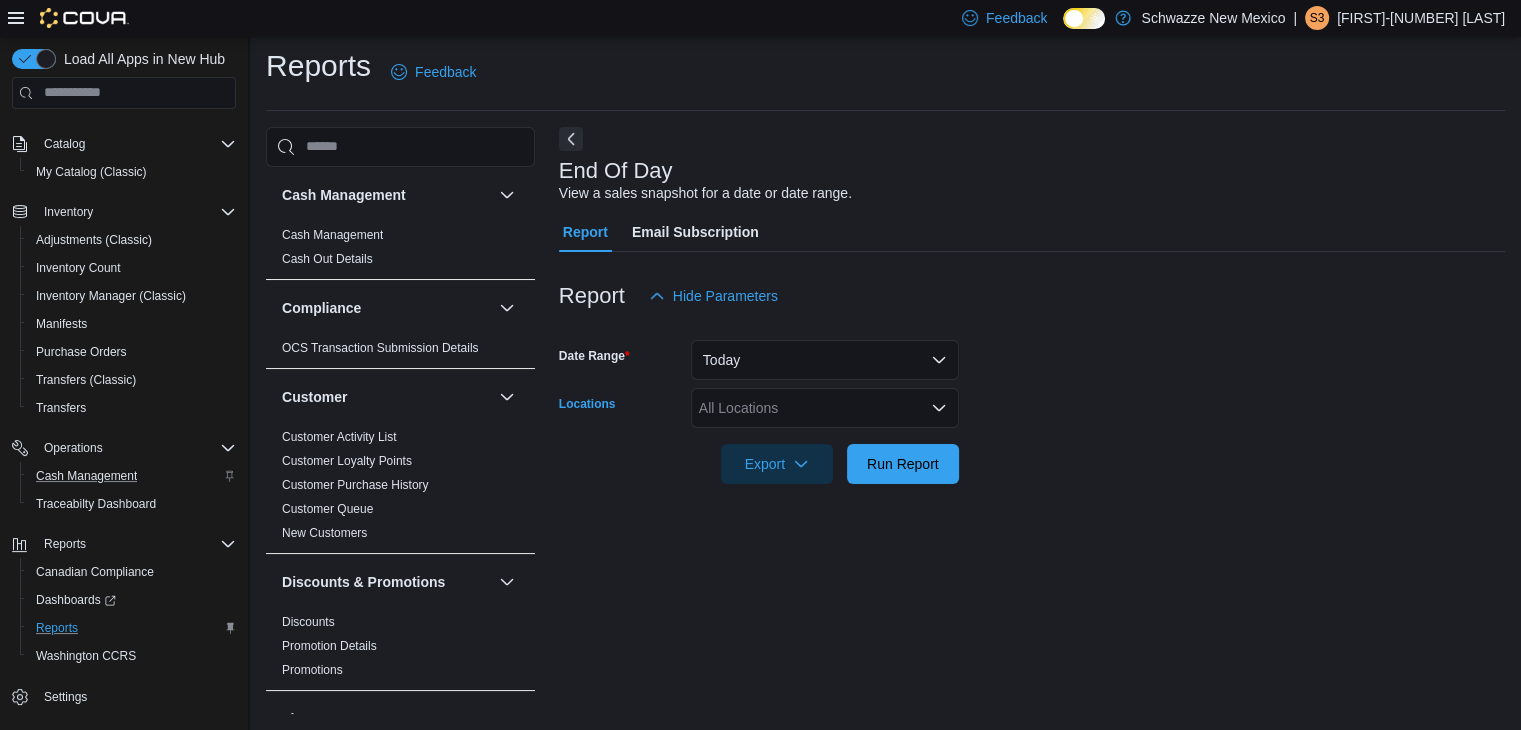 click on "All Locations" at bounding box center (825, 408) 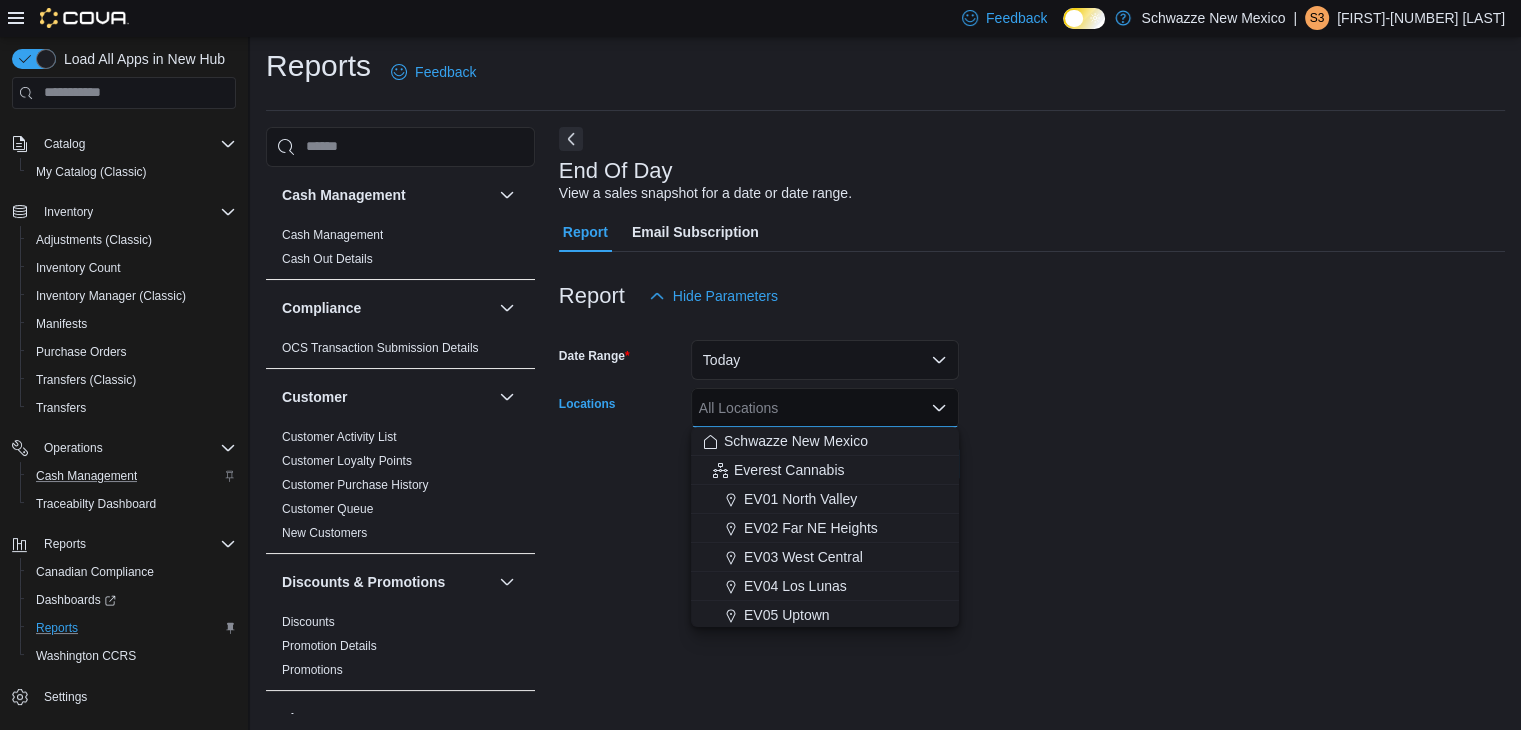 scroll, scrollTop: 0, scrollLeft: 0, axis: both 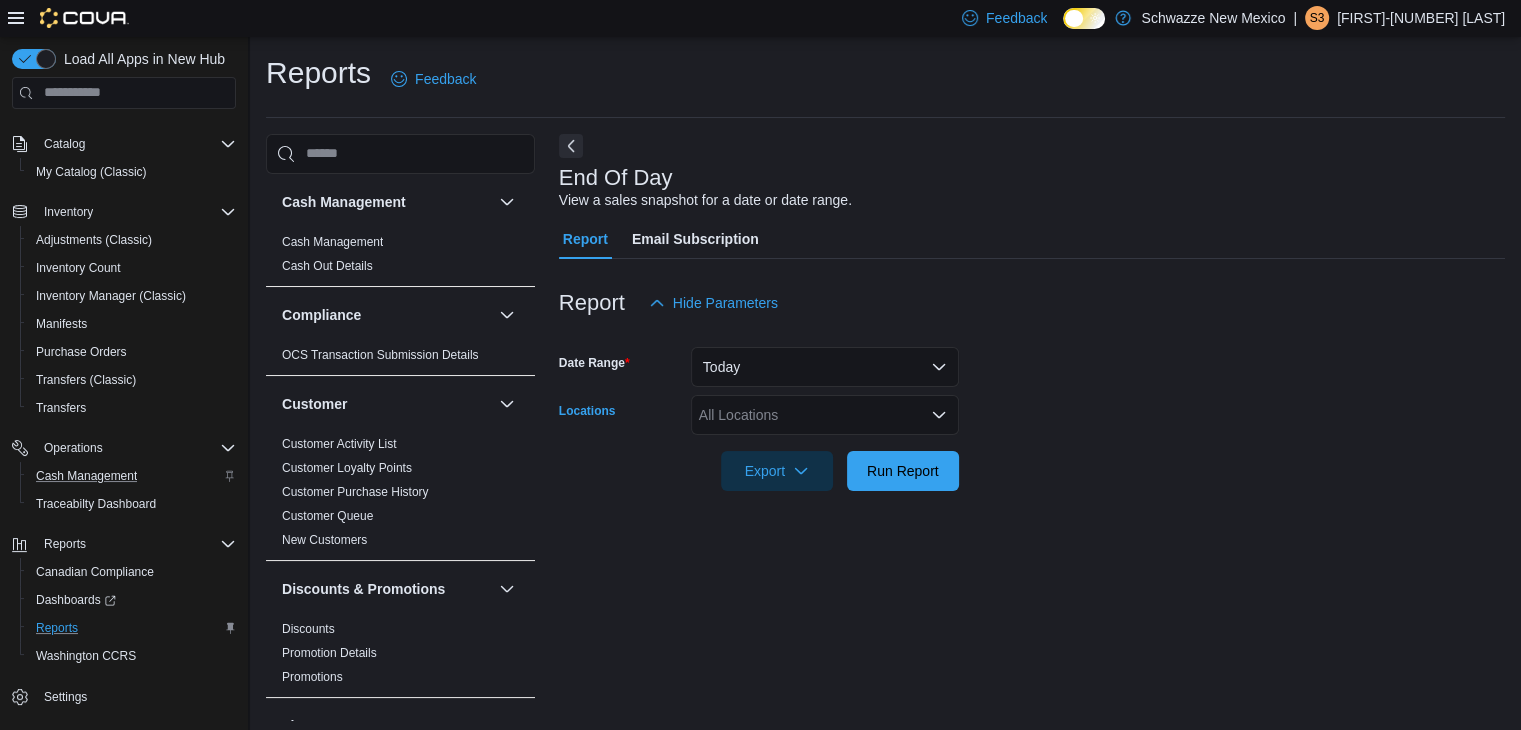 click on "All Locations Combo box. Selected. Combo box input. All Locations. Type some text or, to display a list of choices, press Down Arrow. To exit the list of choices, press Escape." at bounding box center [825, 415] 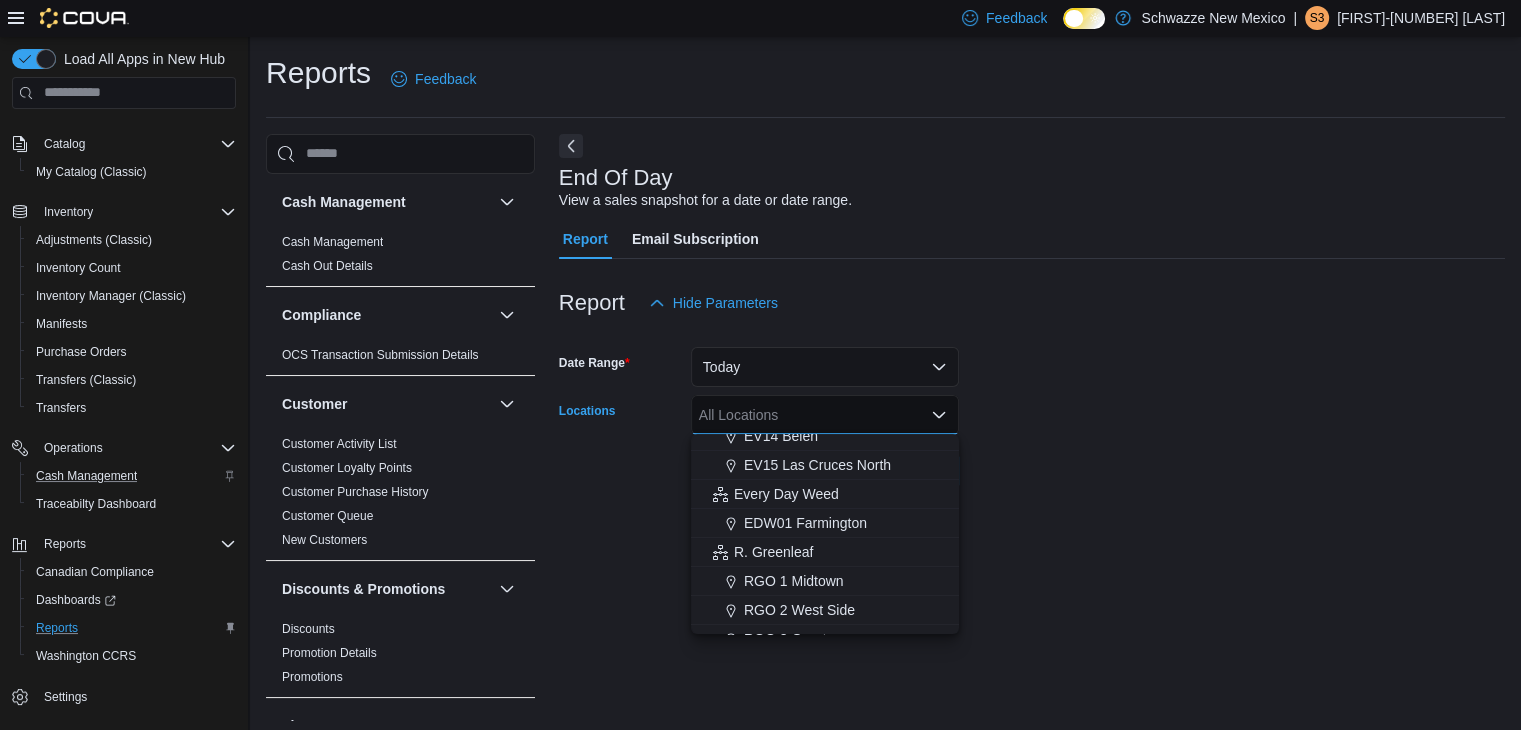 scroll, scrollTop: 424, scrollLeft: 0, axis: vertical 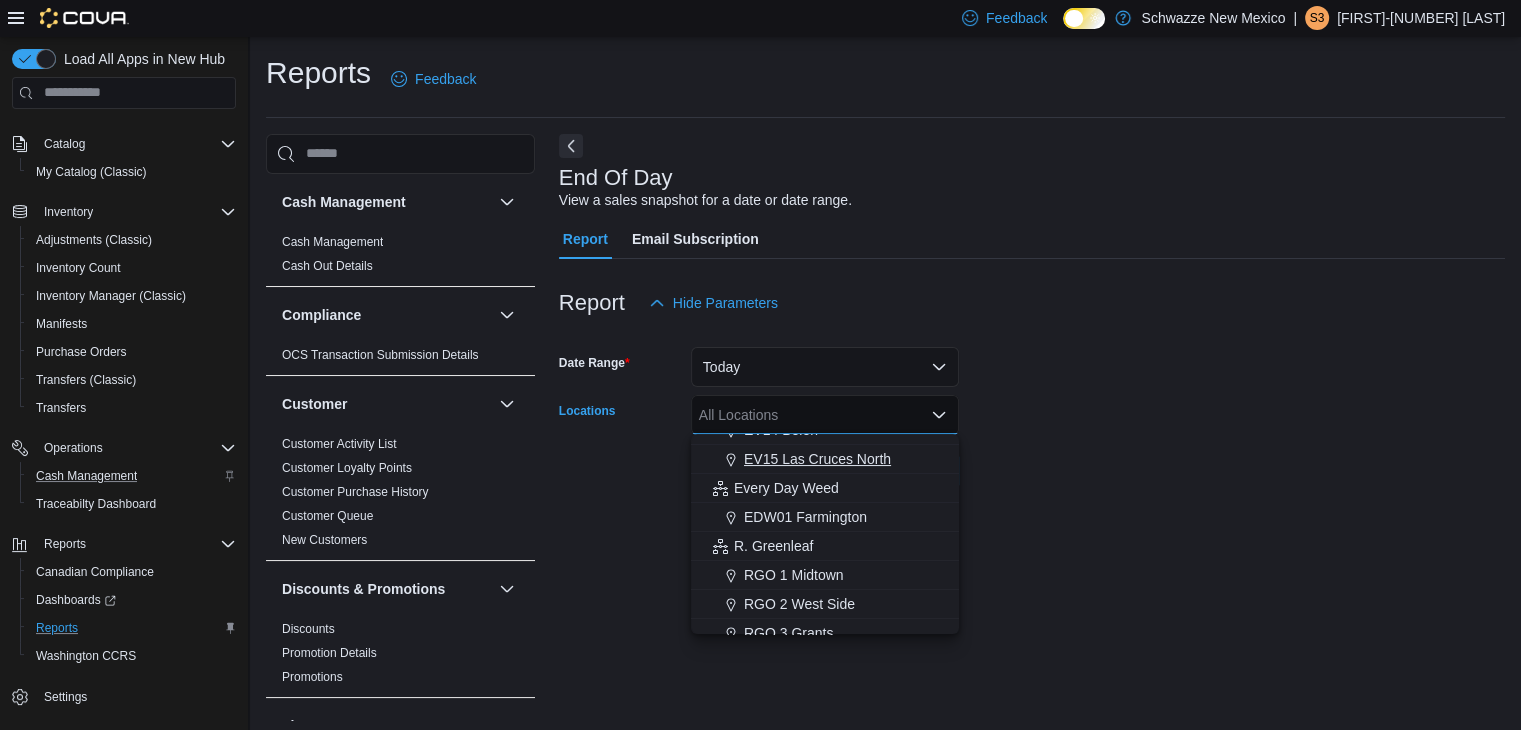 click on "EV15 Las Cruces North" at bounding box center [817, 459] 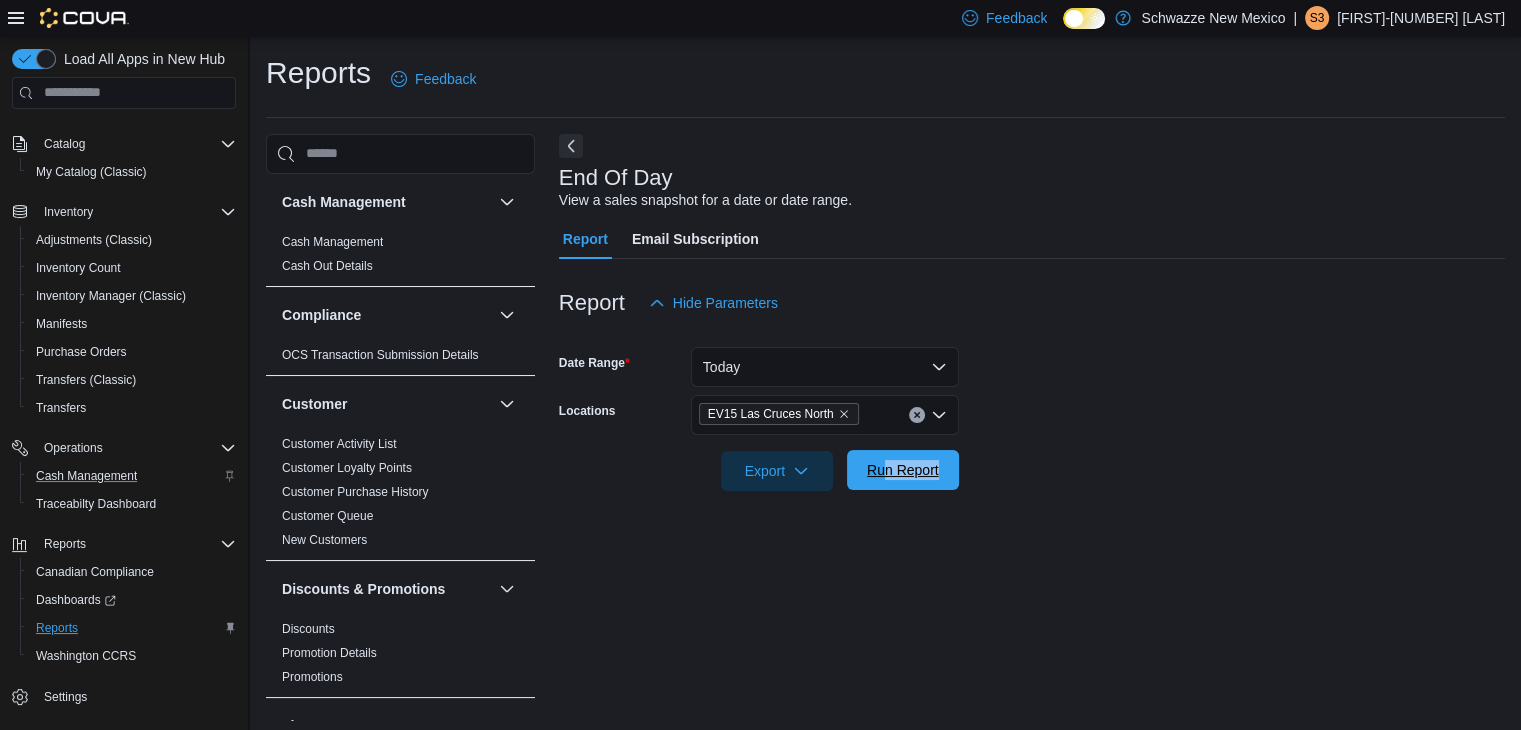 drag, startPoint x: 1101, startPoint y: 500, endPoint x: 884, endPoint y: 463, distance: 220.13177 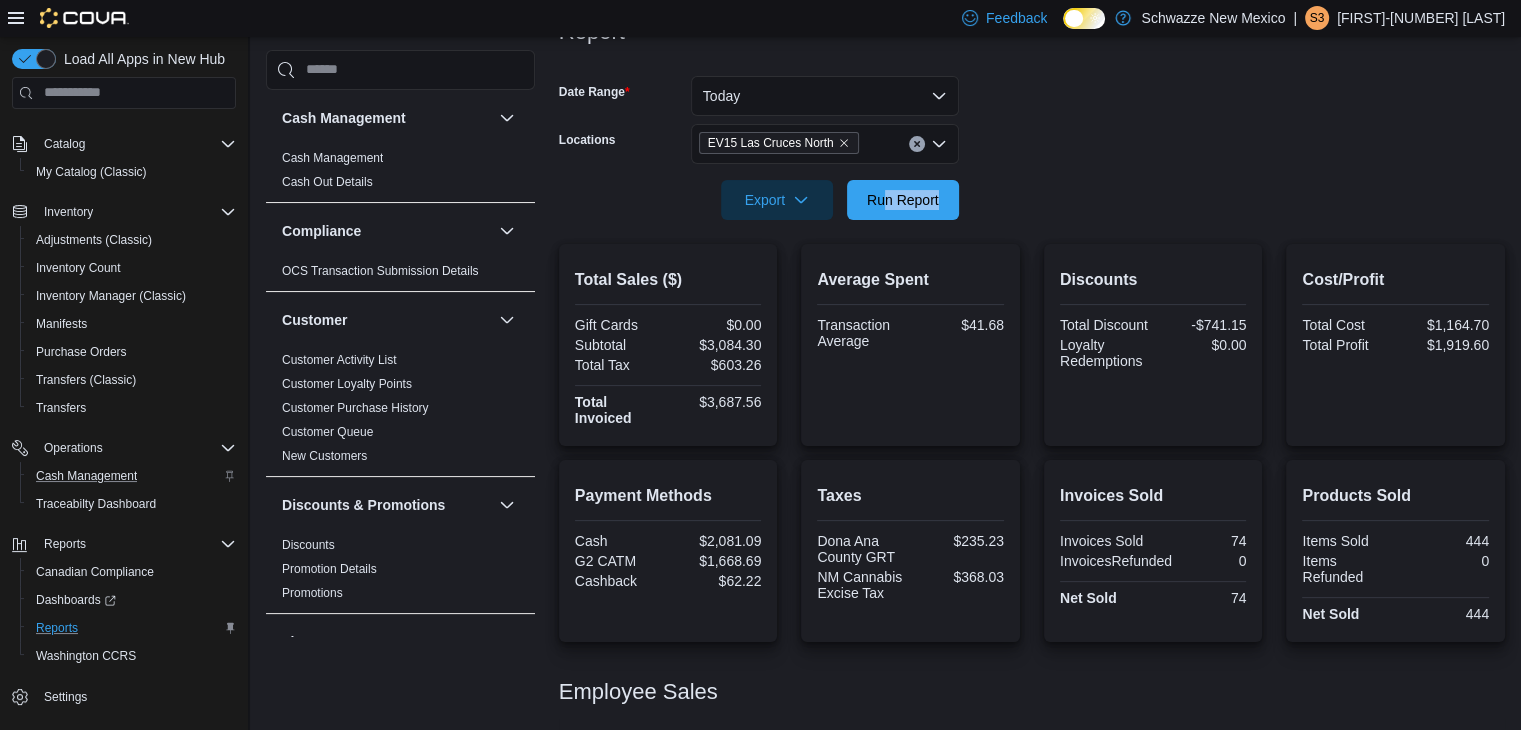 scroll, scrollTop: 274, scrollLeft: 0, axis: vertical 